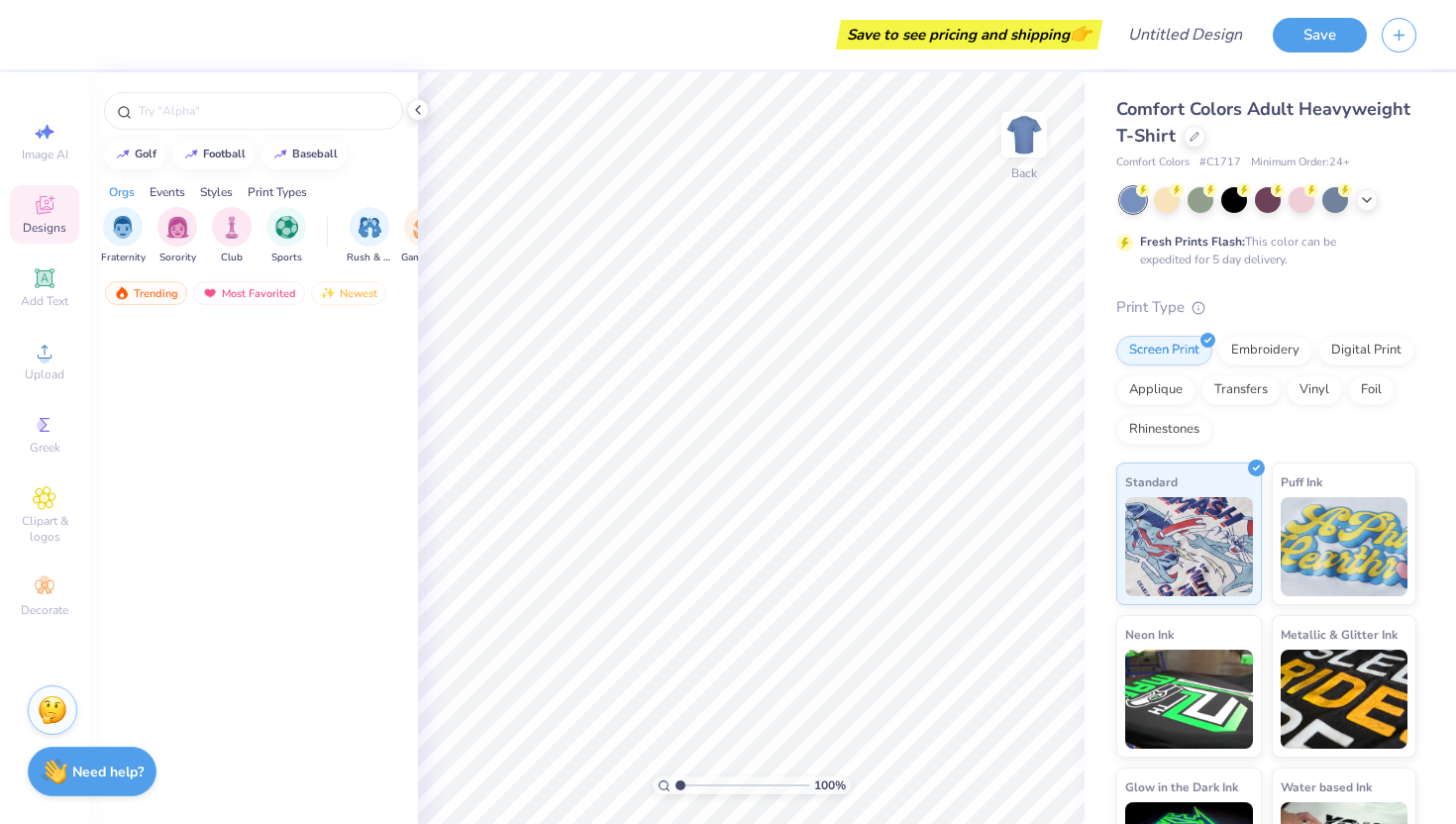 scroll, scrollTop: 0, scrollLeft: 0, axis: both 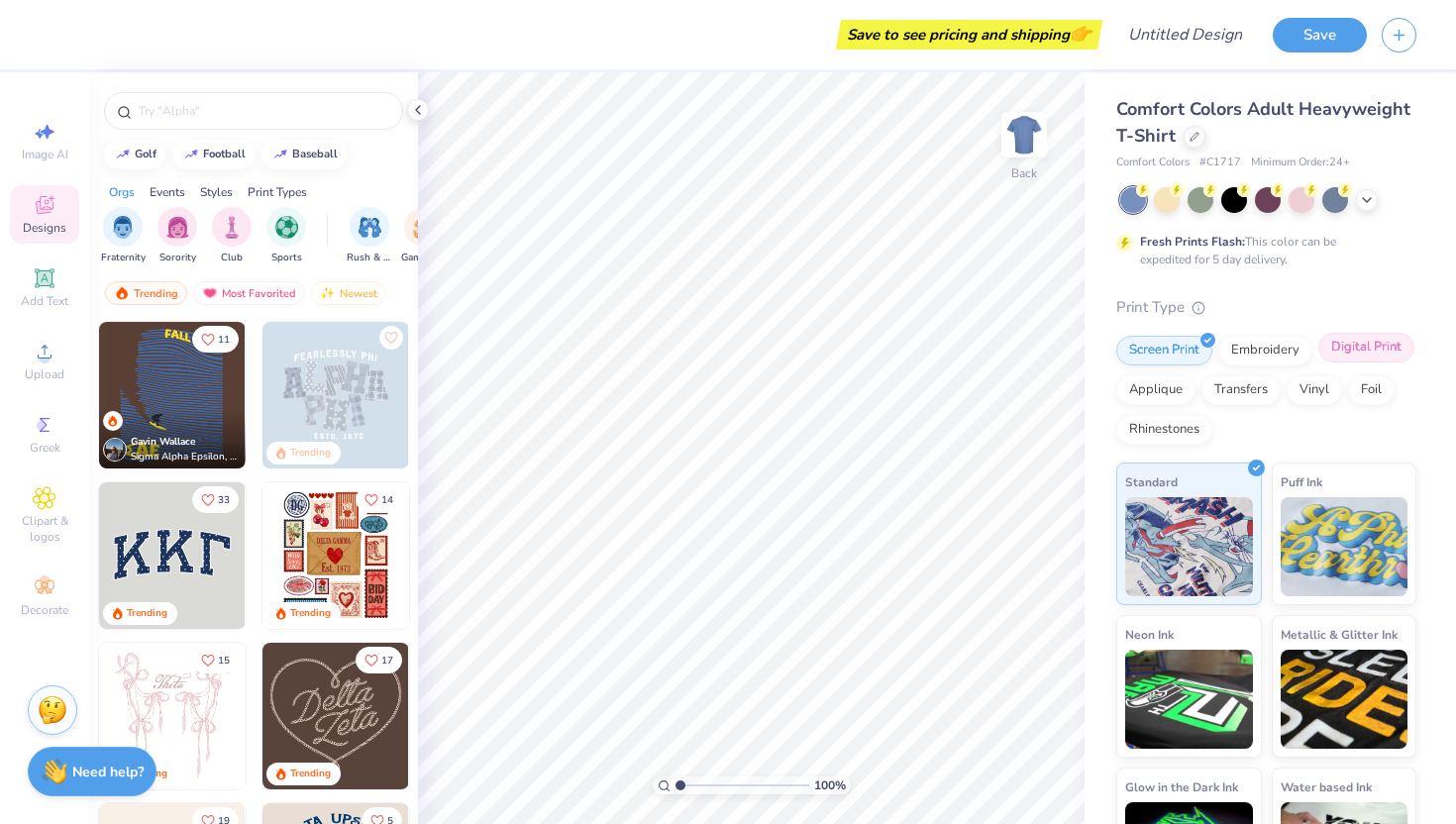 click on "Digital Print" at bounding box center (1366, 348) 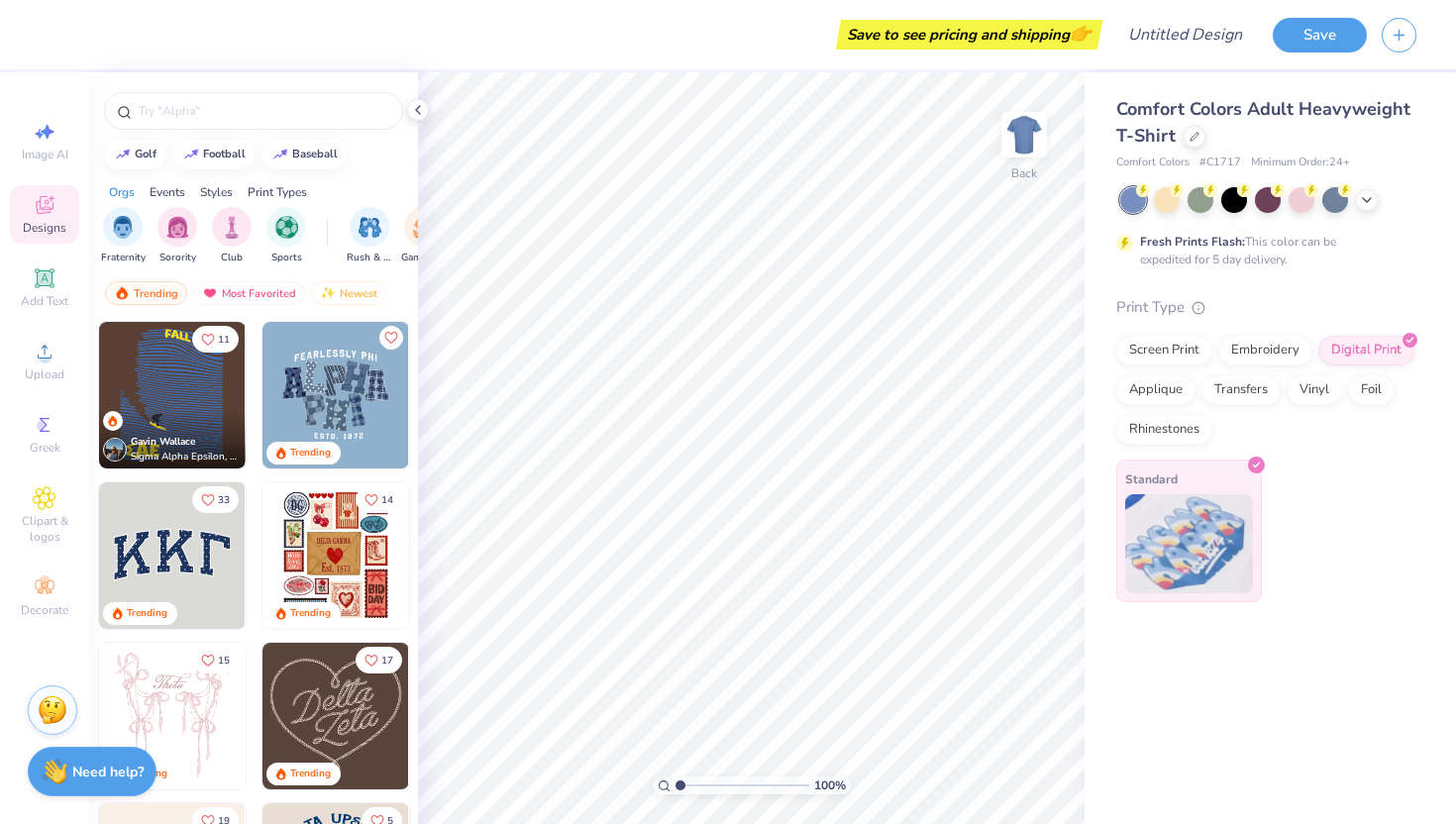click at bounding box center (1189, 544) 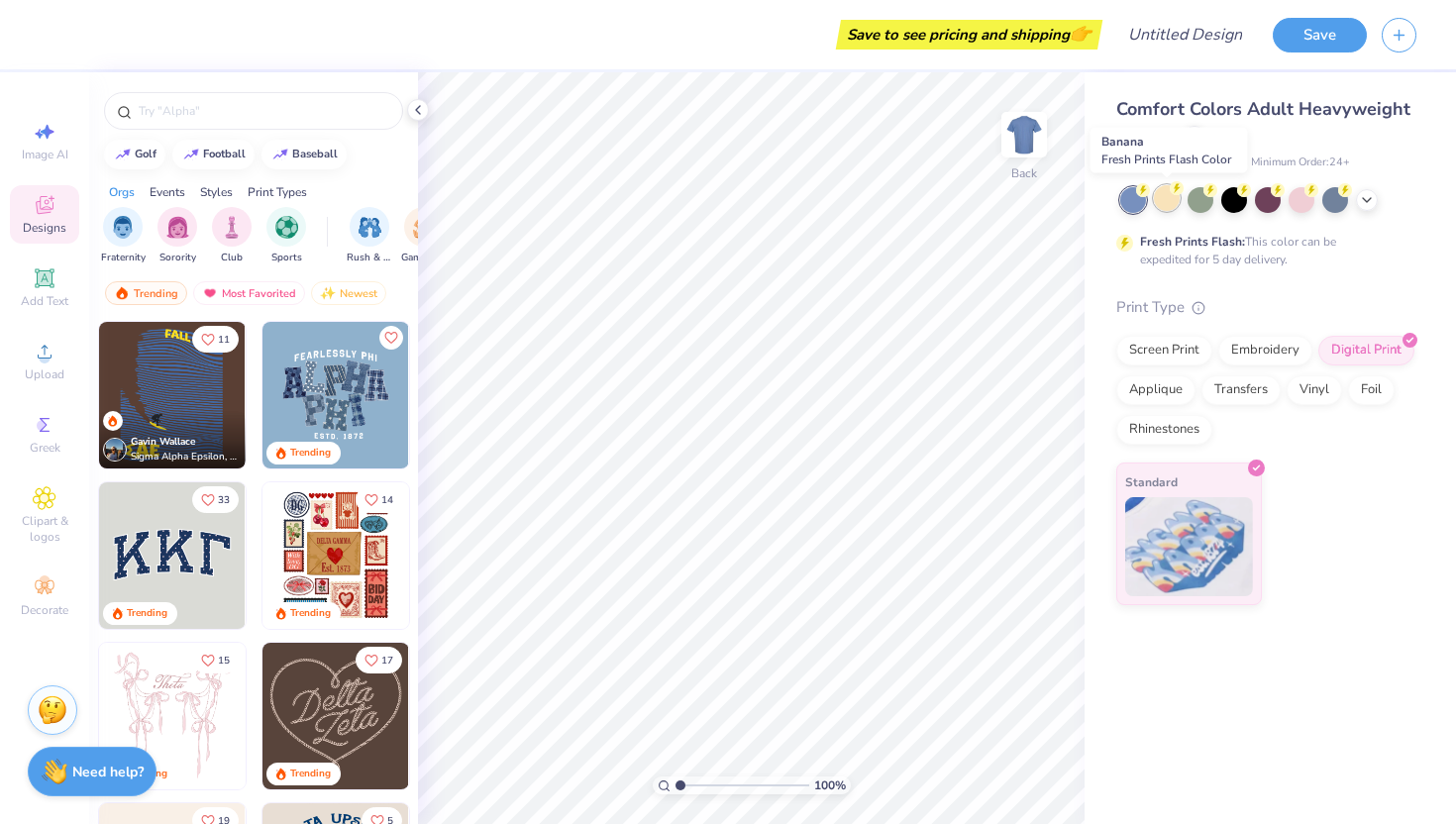 click at bounding box center [1167, 198] 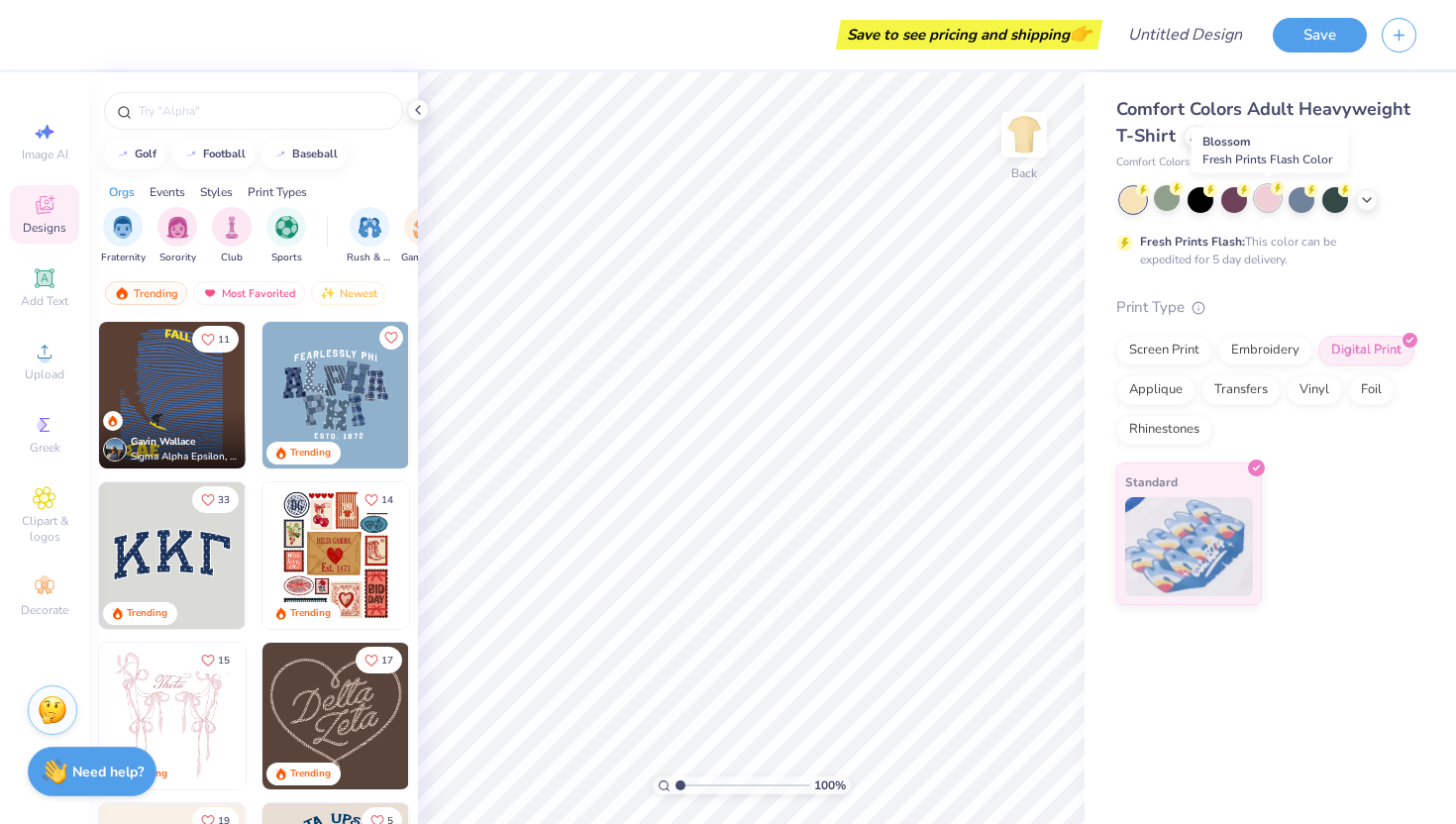 click at bounding box center (1268, 198) 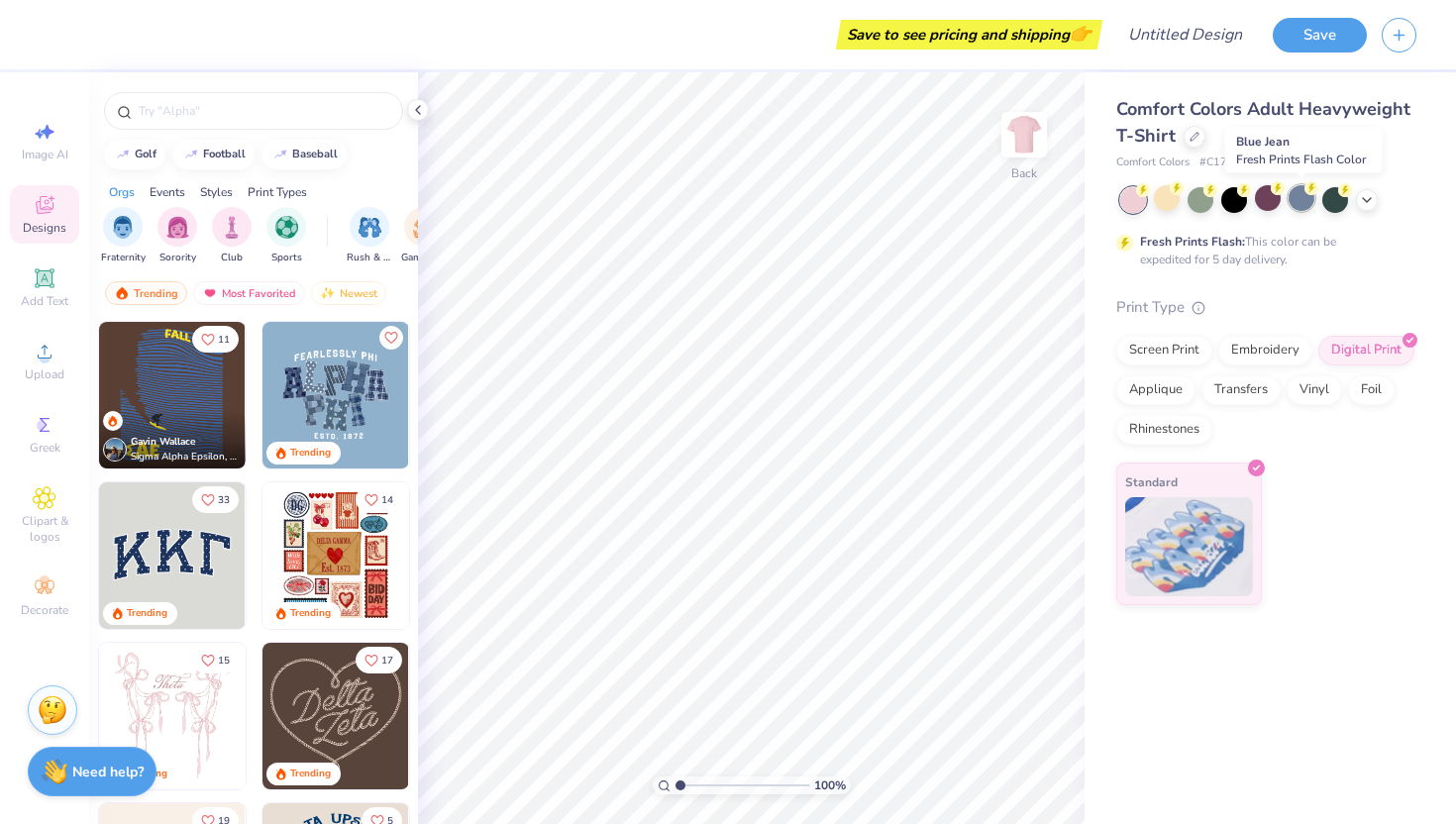 click at bounding box center [1301, 198] 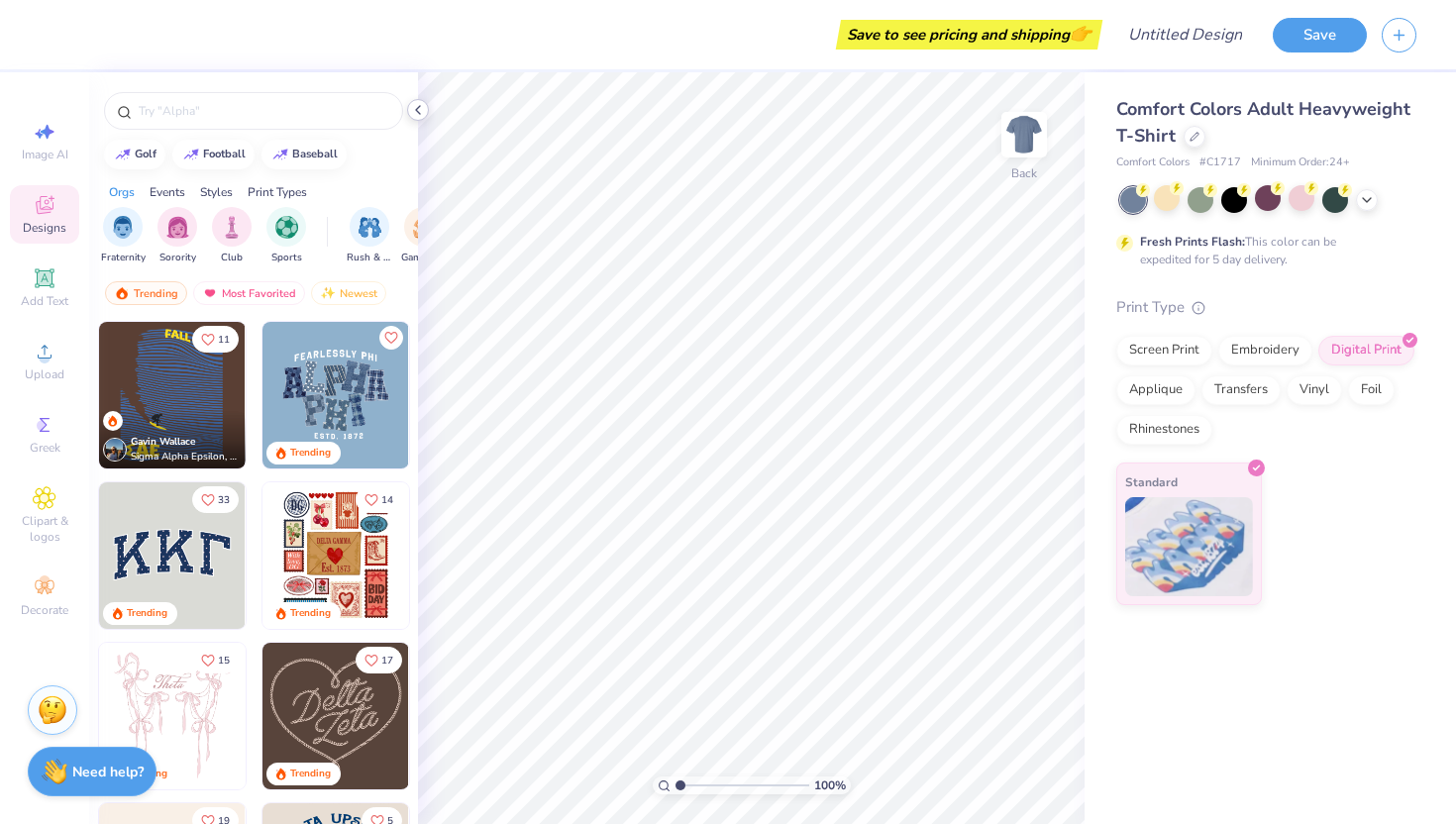 click 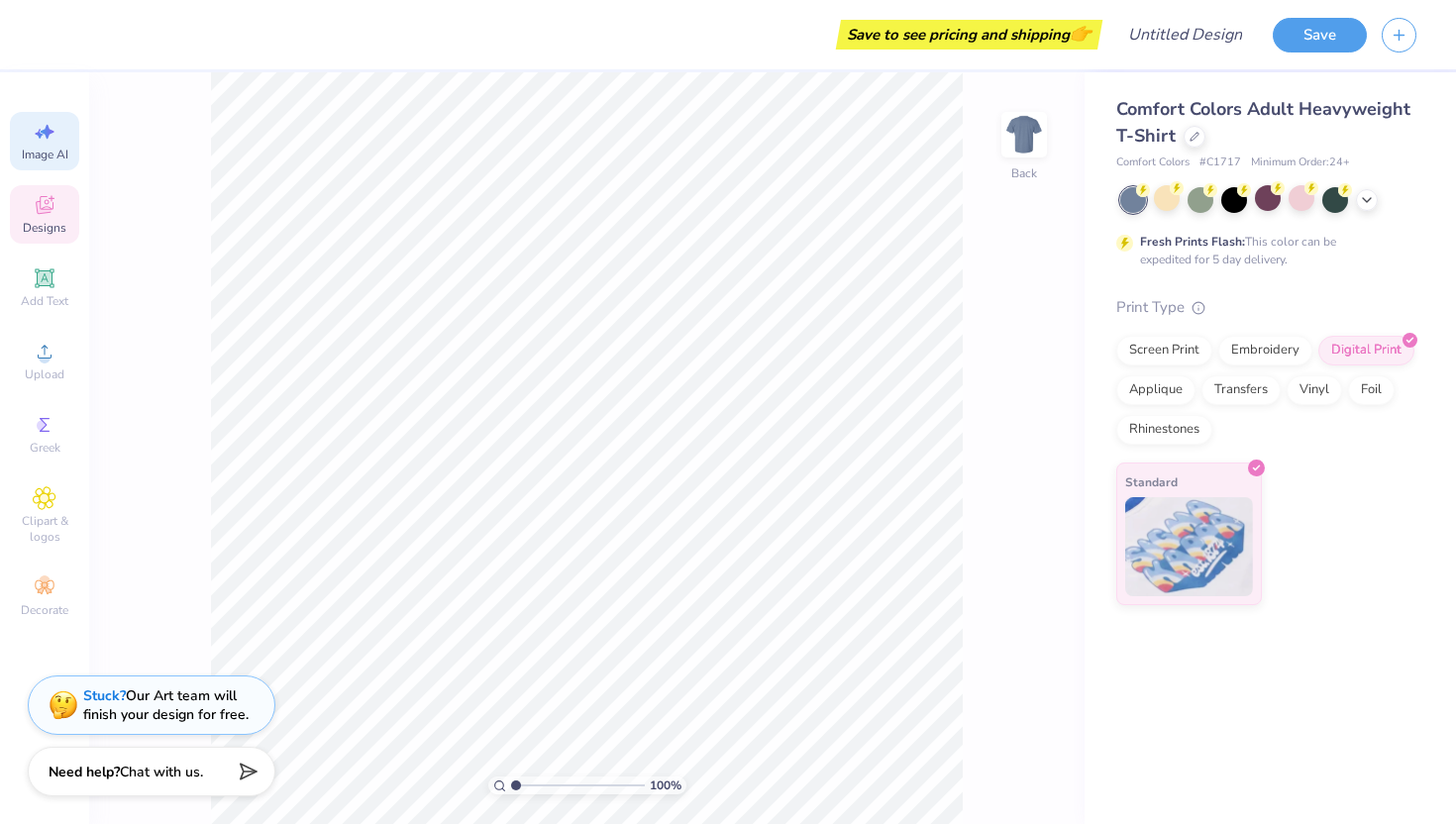 click on "Image AI" at bounding box center (45, 154) 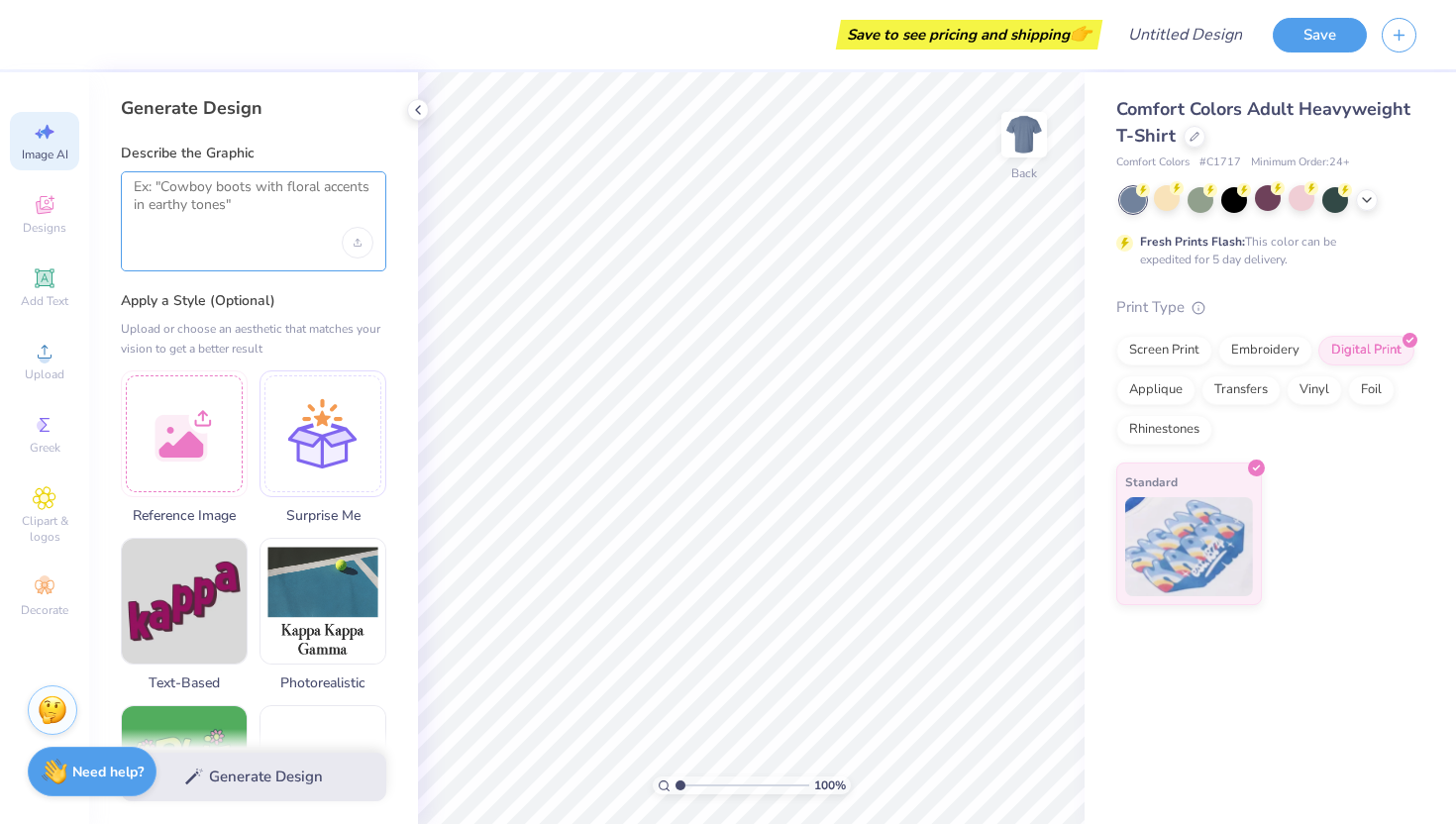 click at bounding box center [254, 203] 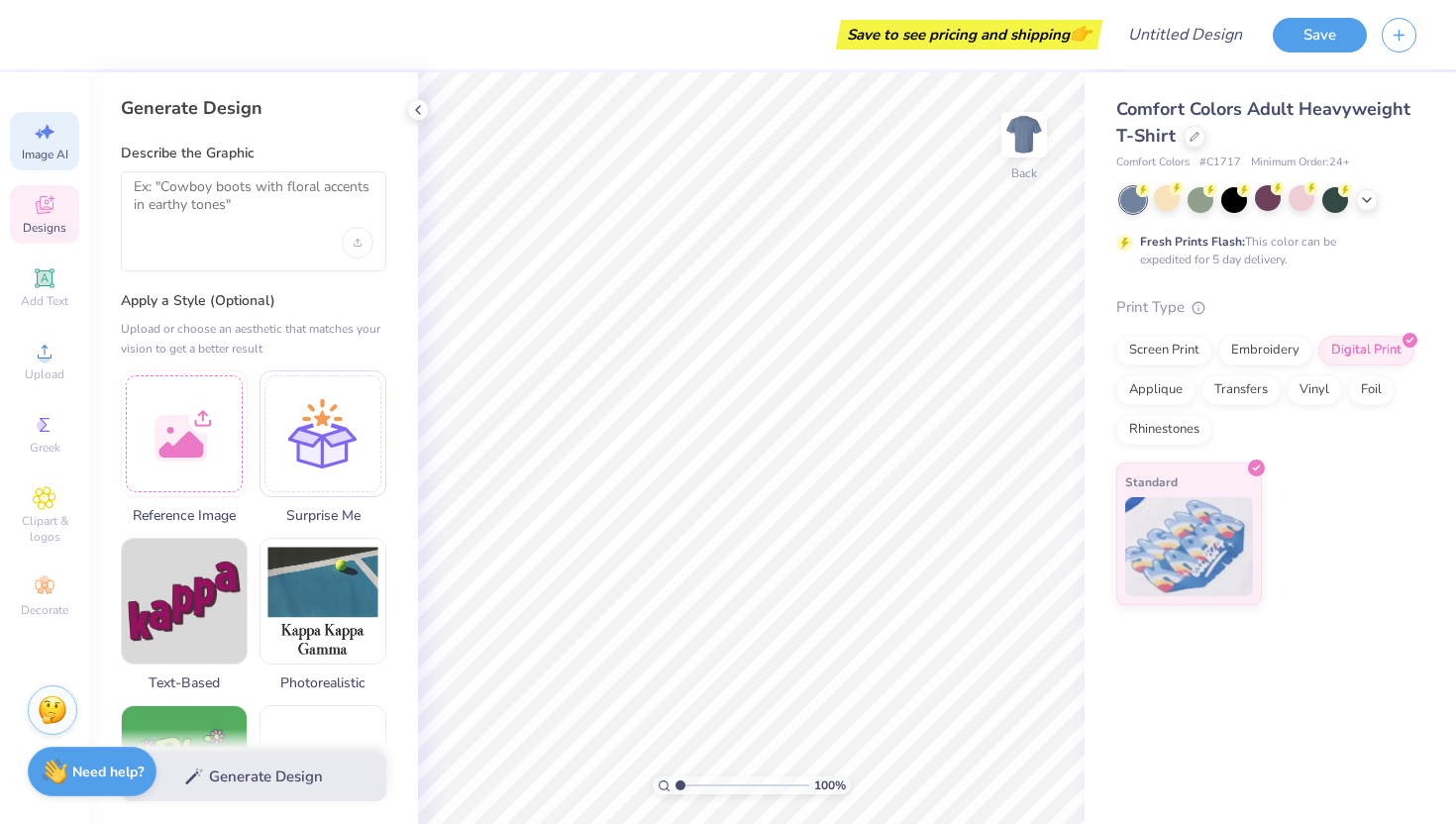 click 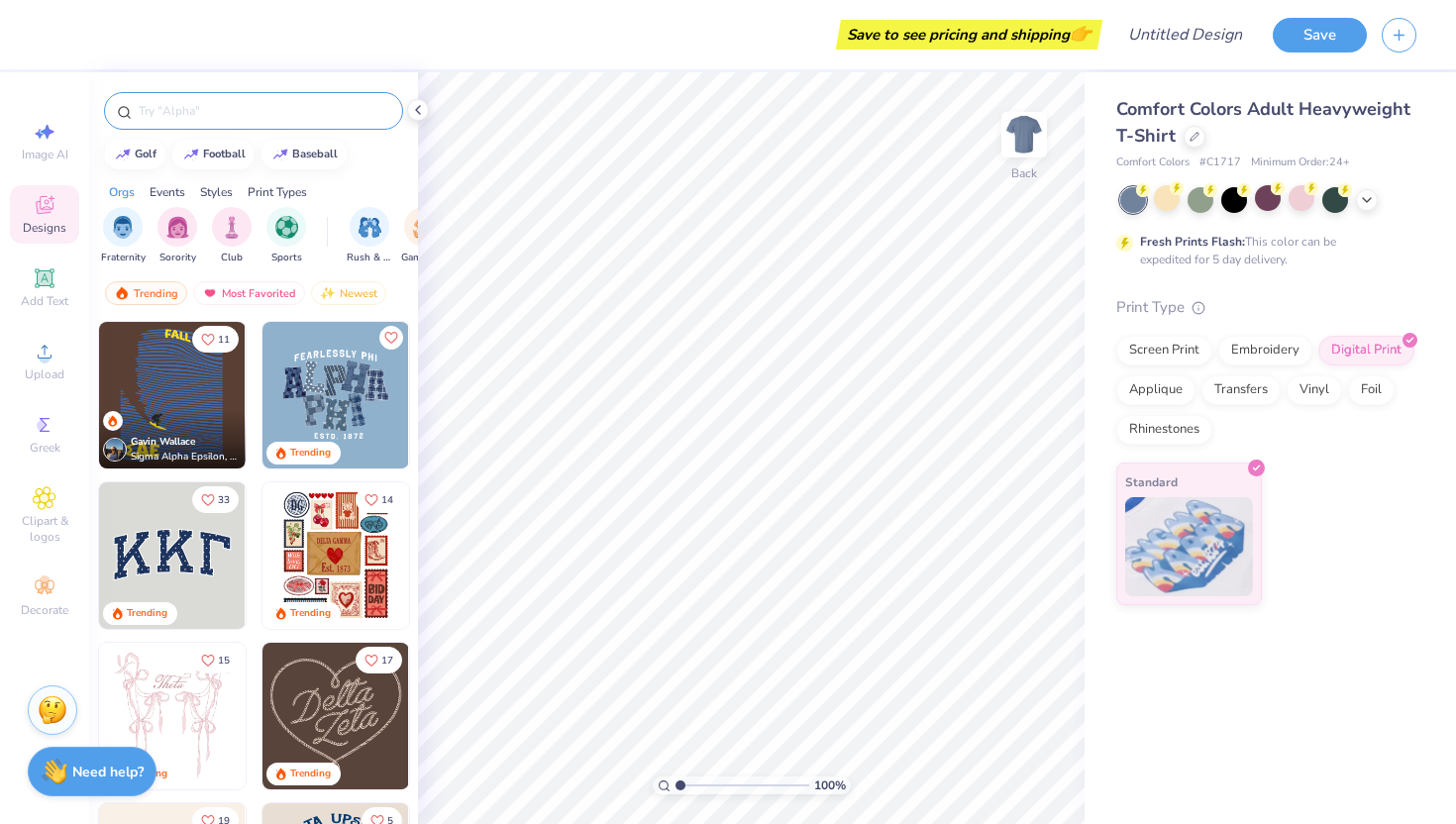 click at bounding box center (263, 111) 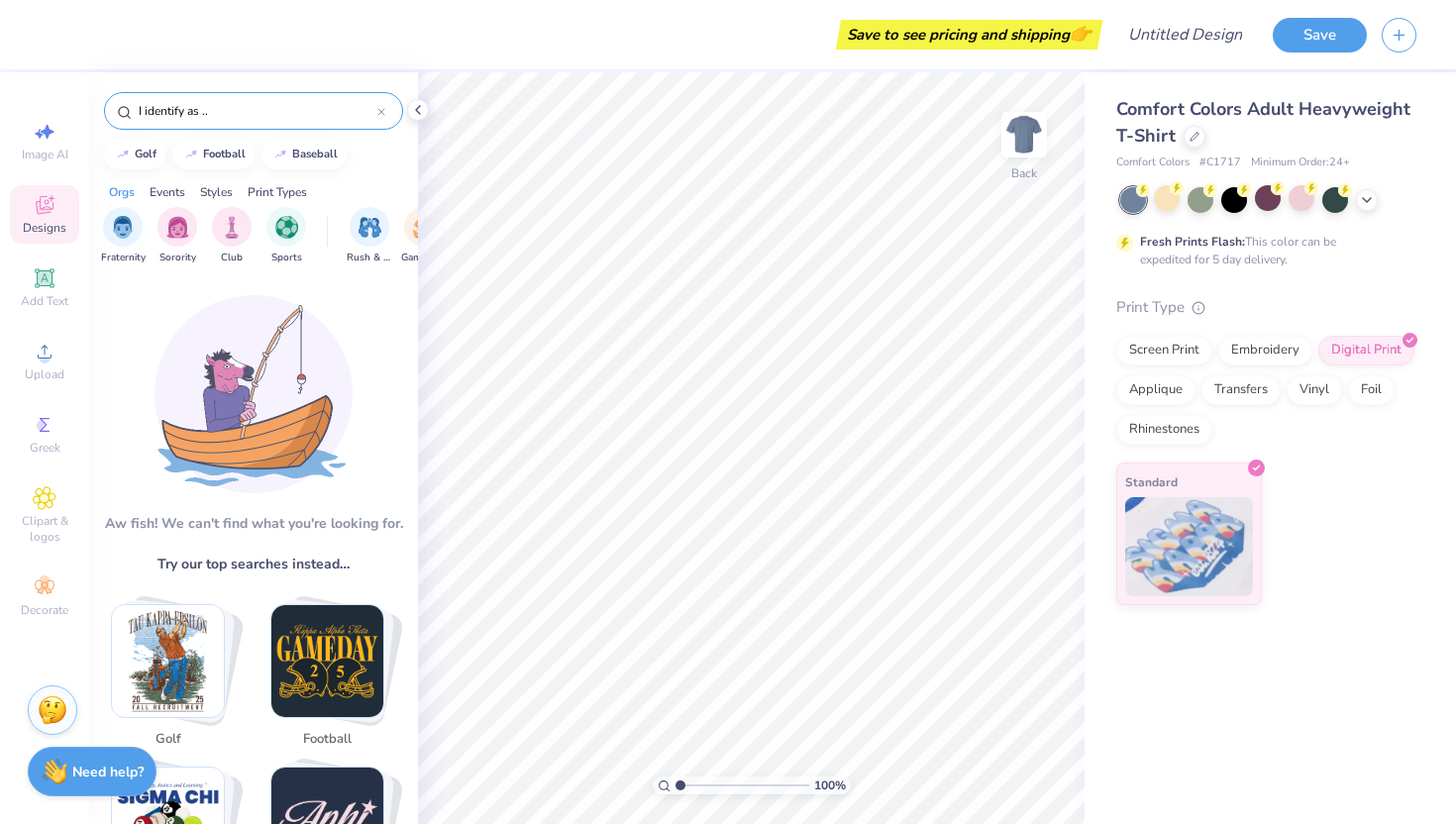 type on "I identify as .." 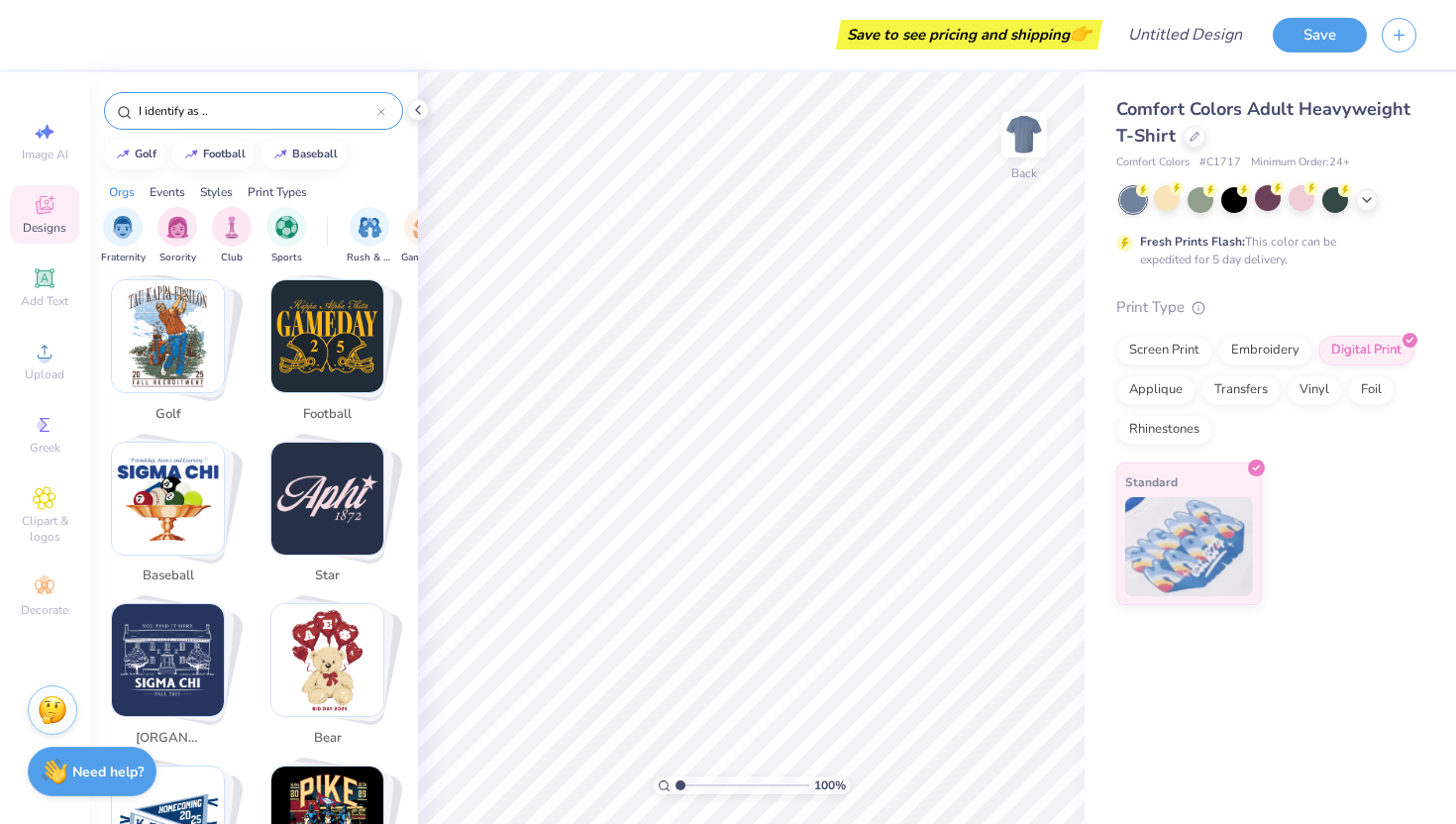 scroll, scrollTop: 241, scrollLeft: 0, axis: vertical 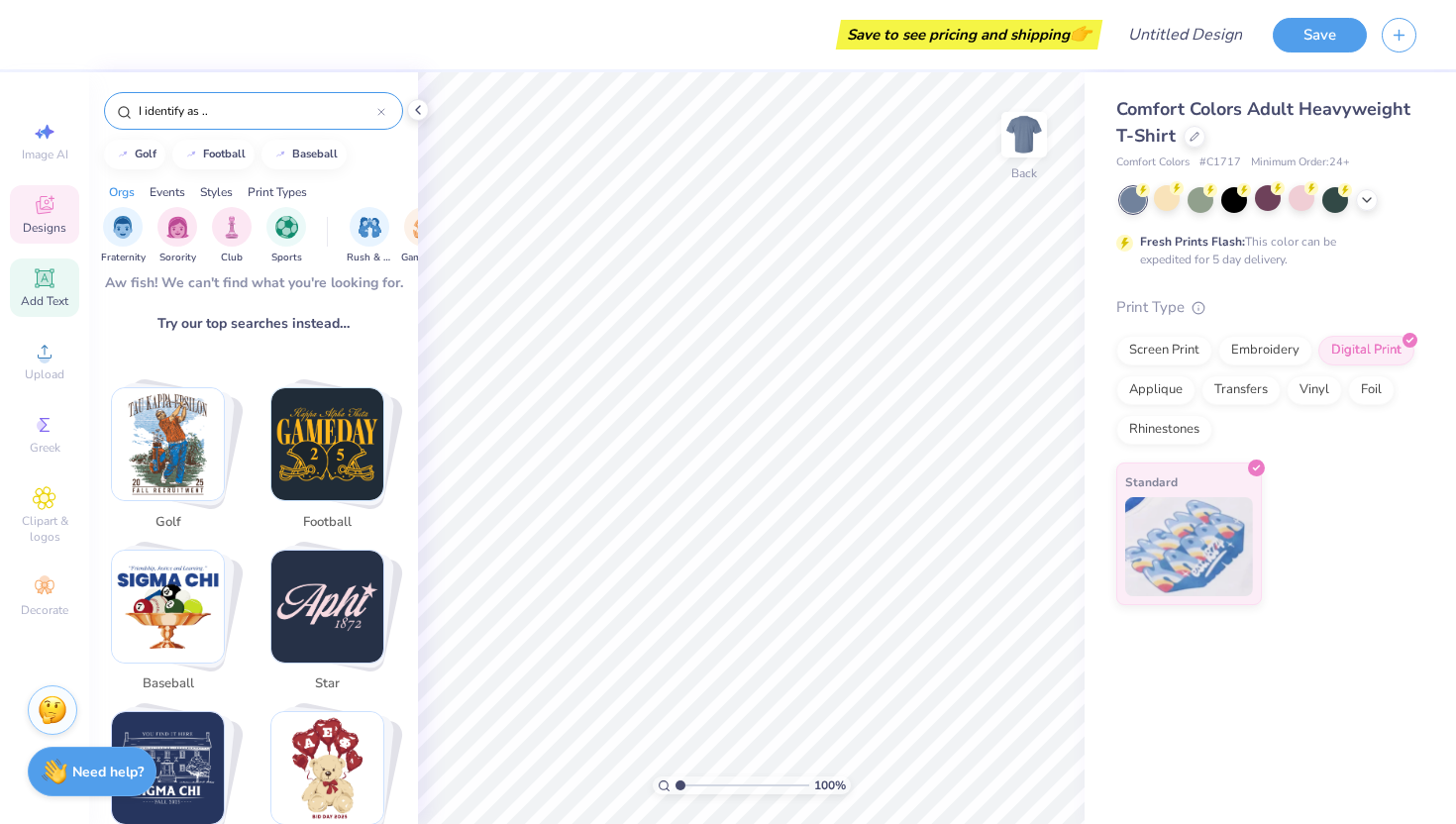 click 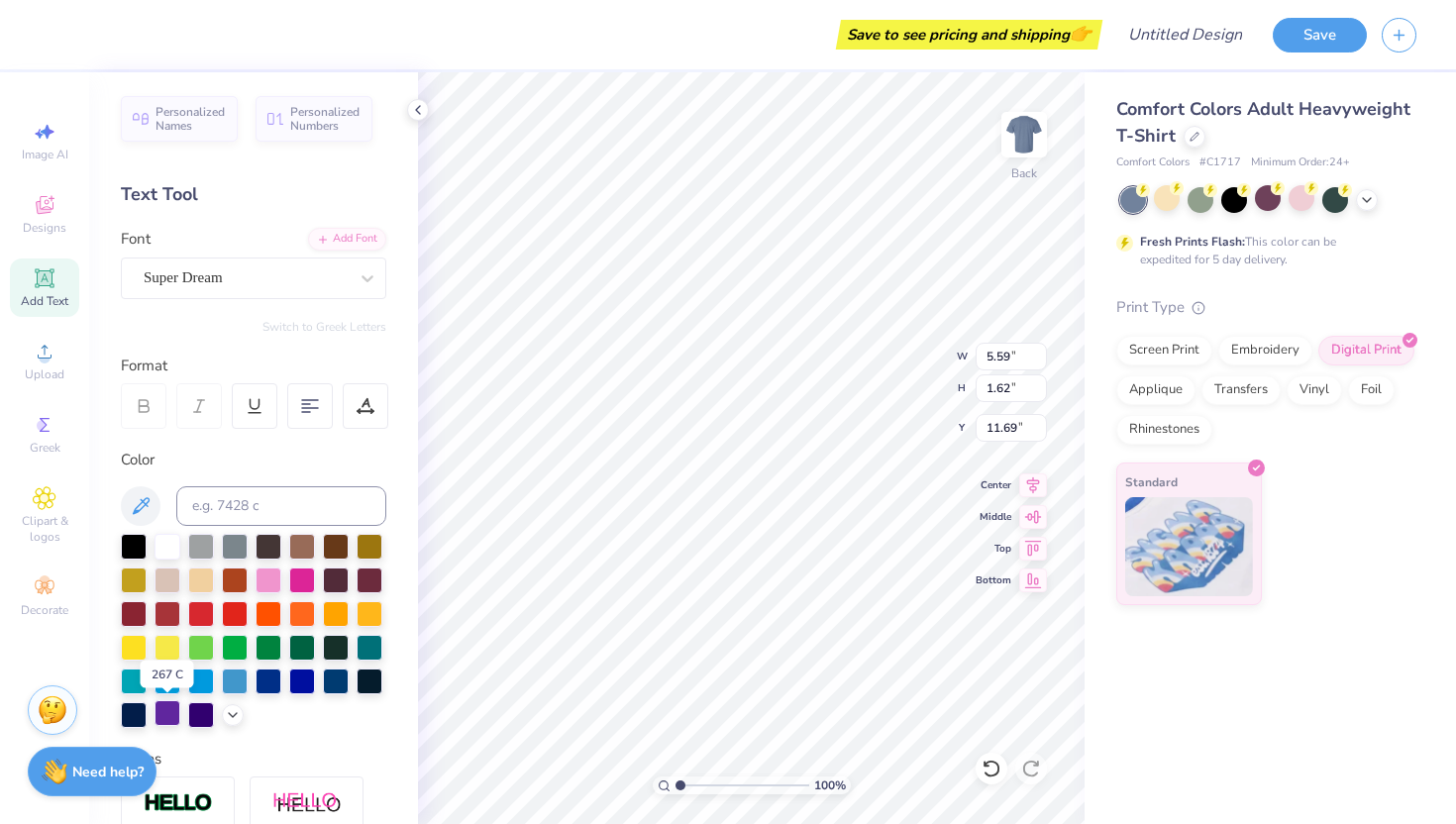 click at bounding box center [167, 713] 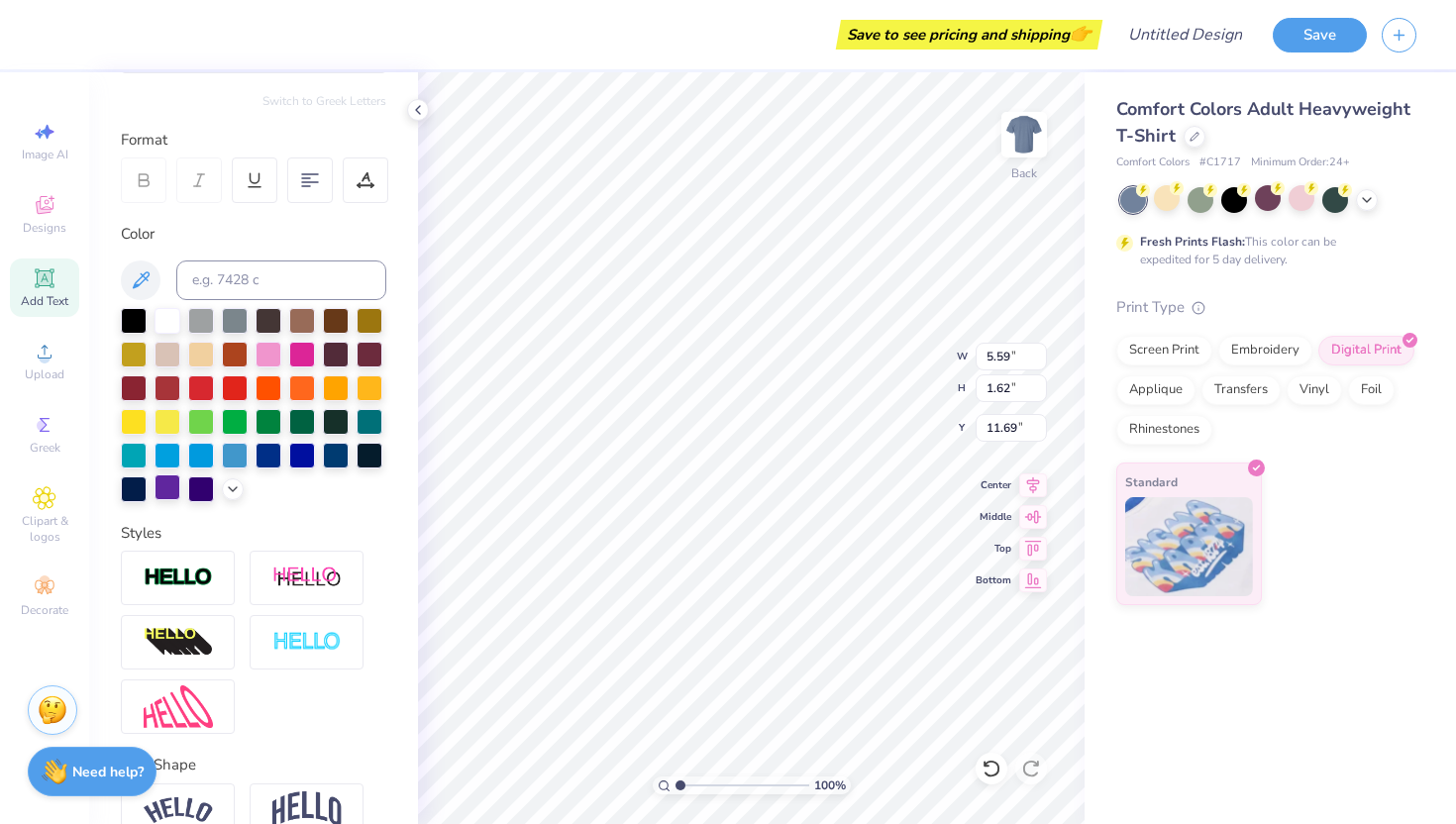 scroll, scrollTop: 327, scrollLeft: 0, axis: vertical 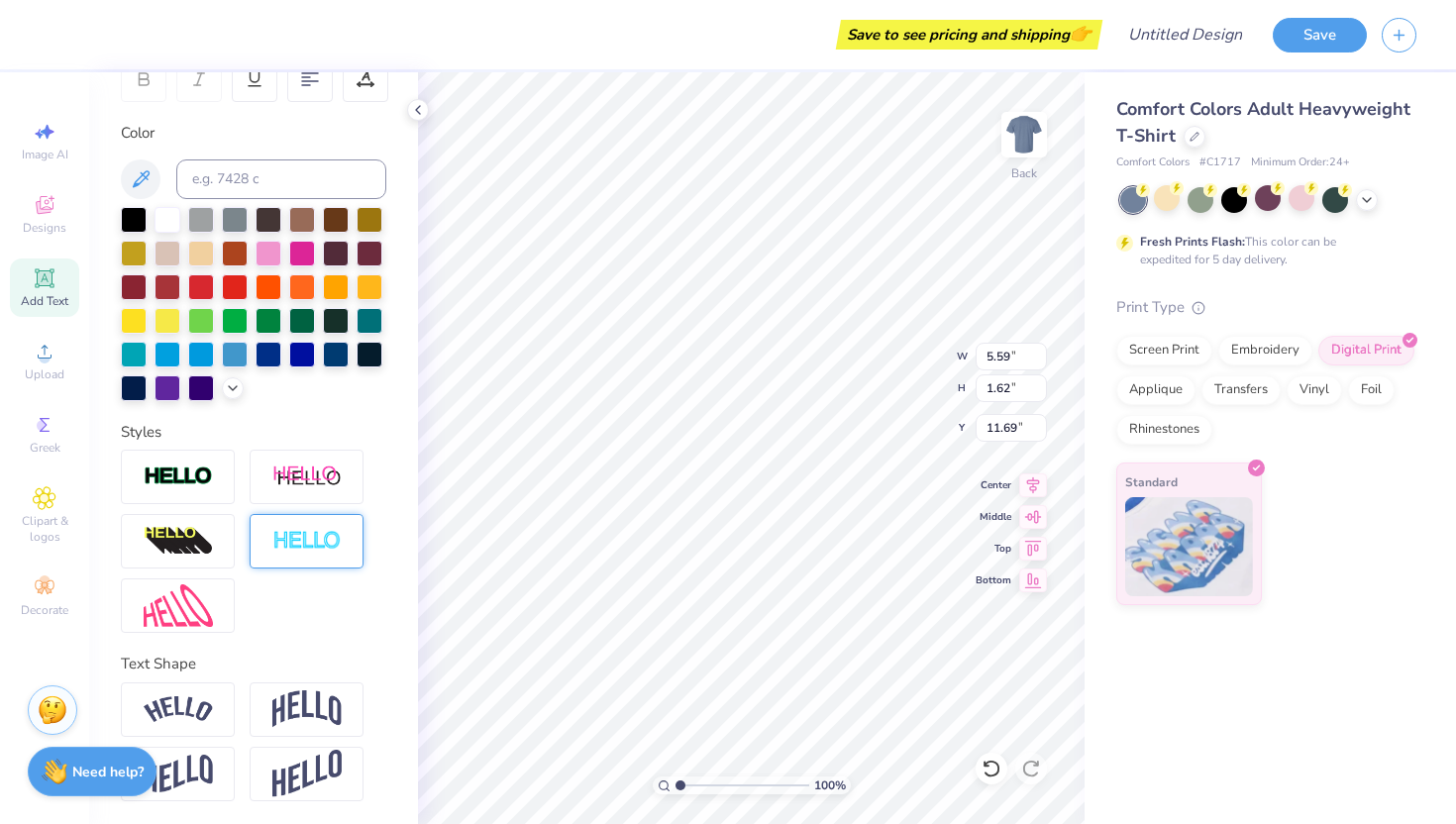 click at bounding box center (307, 541) 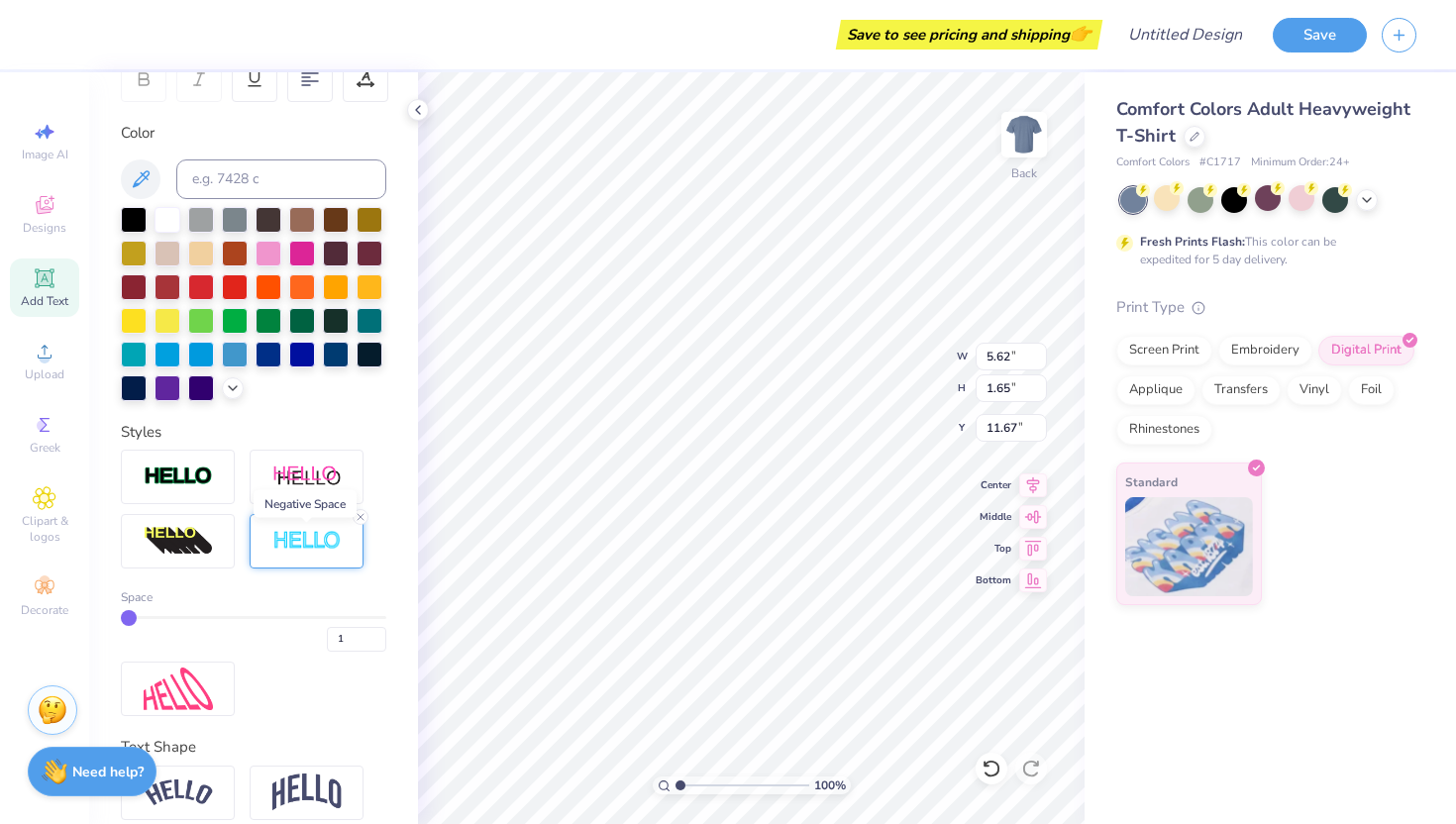 type on "5.62" 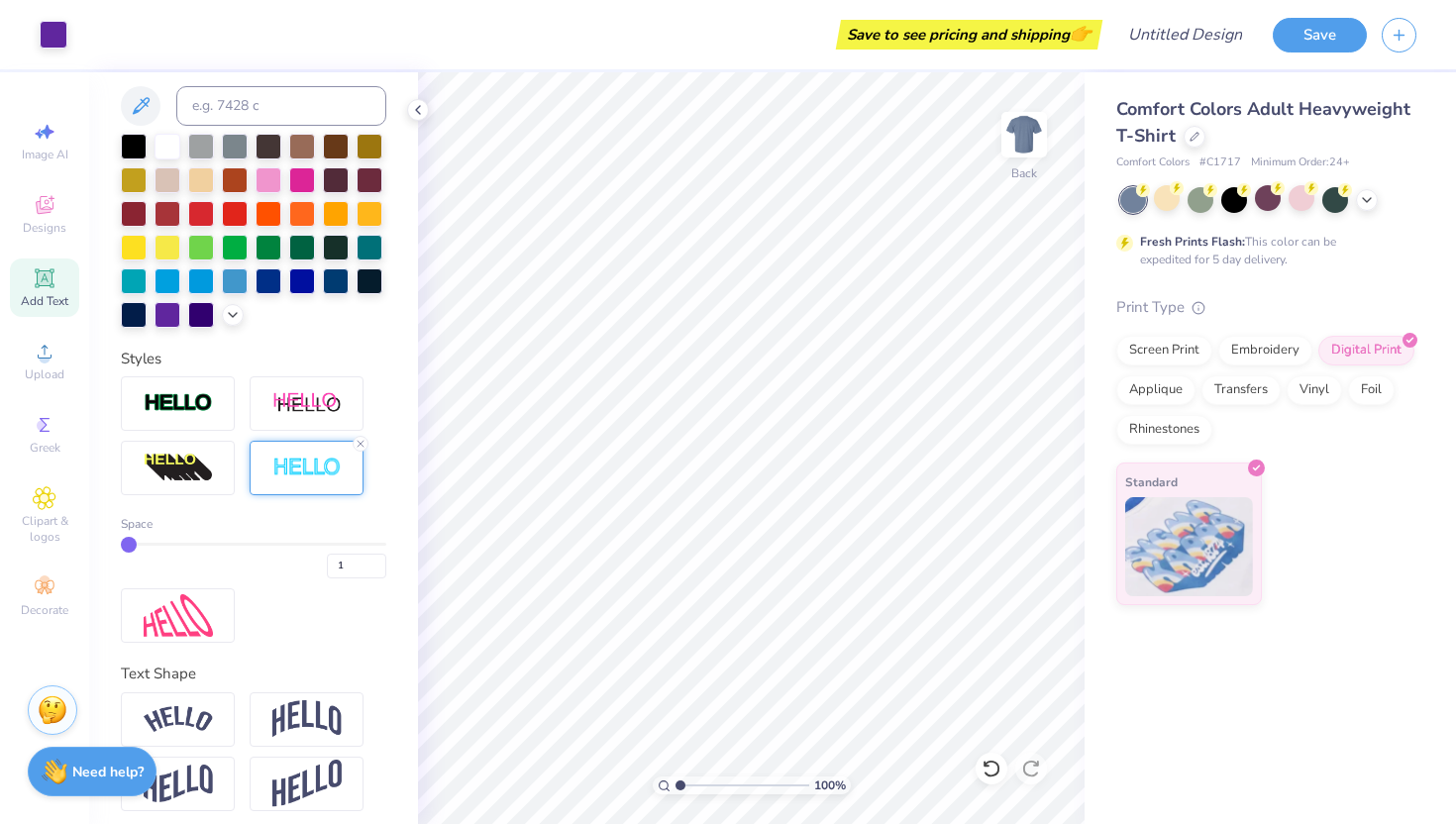 scroll, scrollTop: 410, scrollLeft: 0, axis: vertical 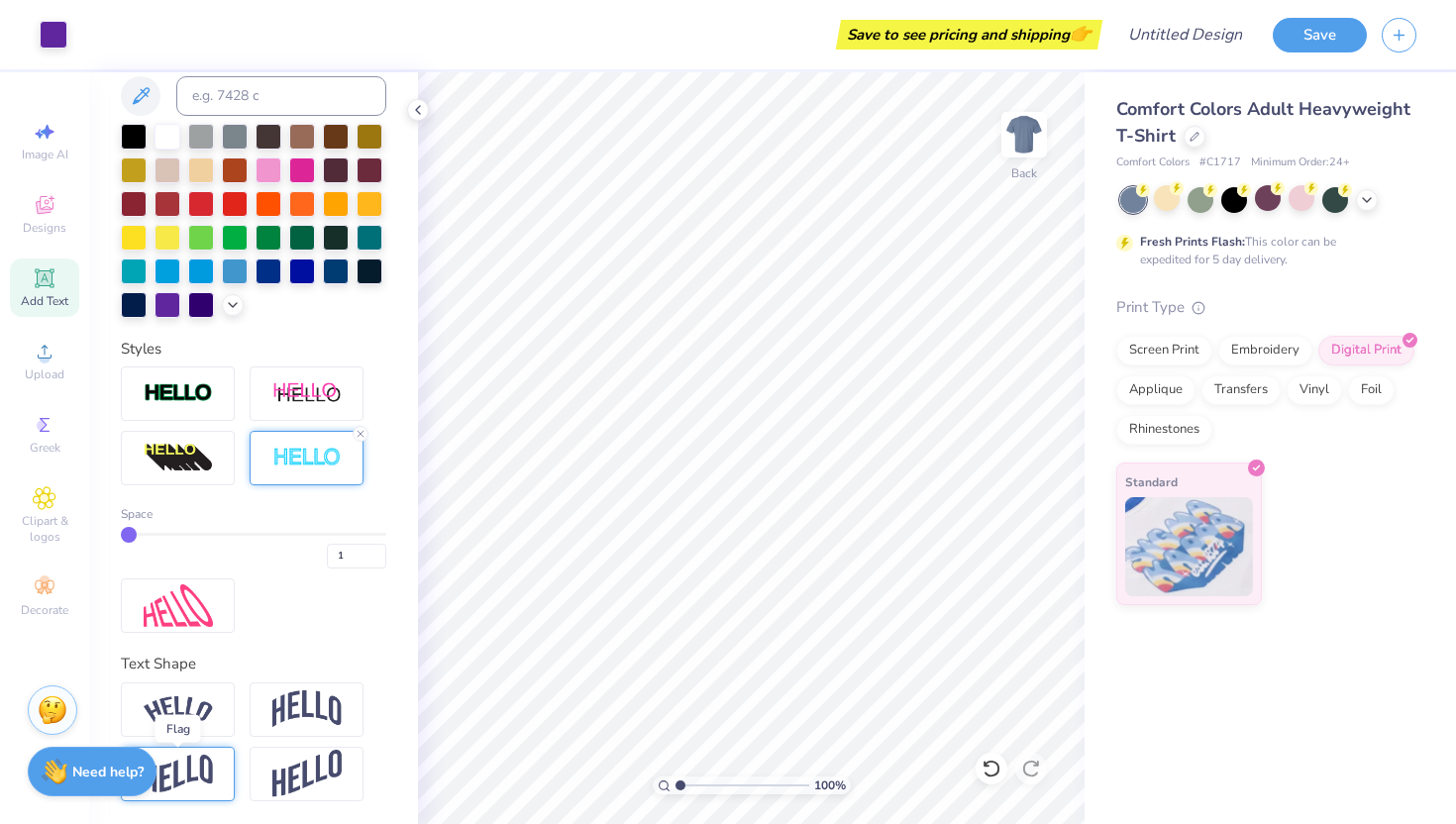 click at bounding box center [178, 773] 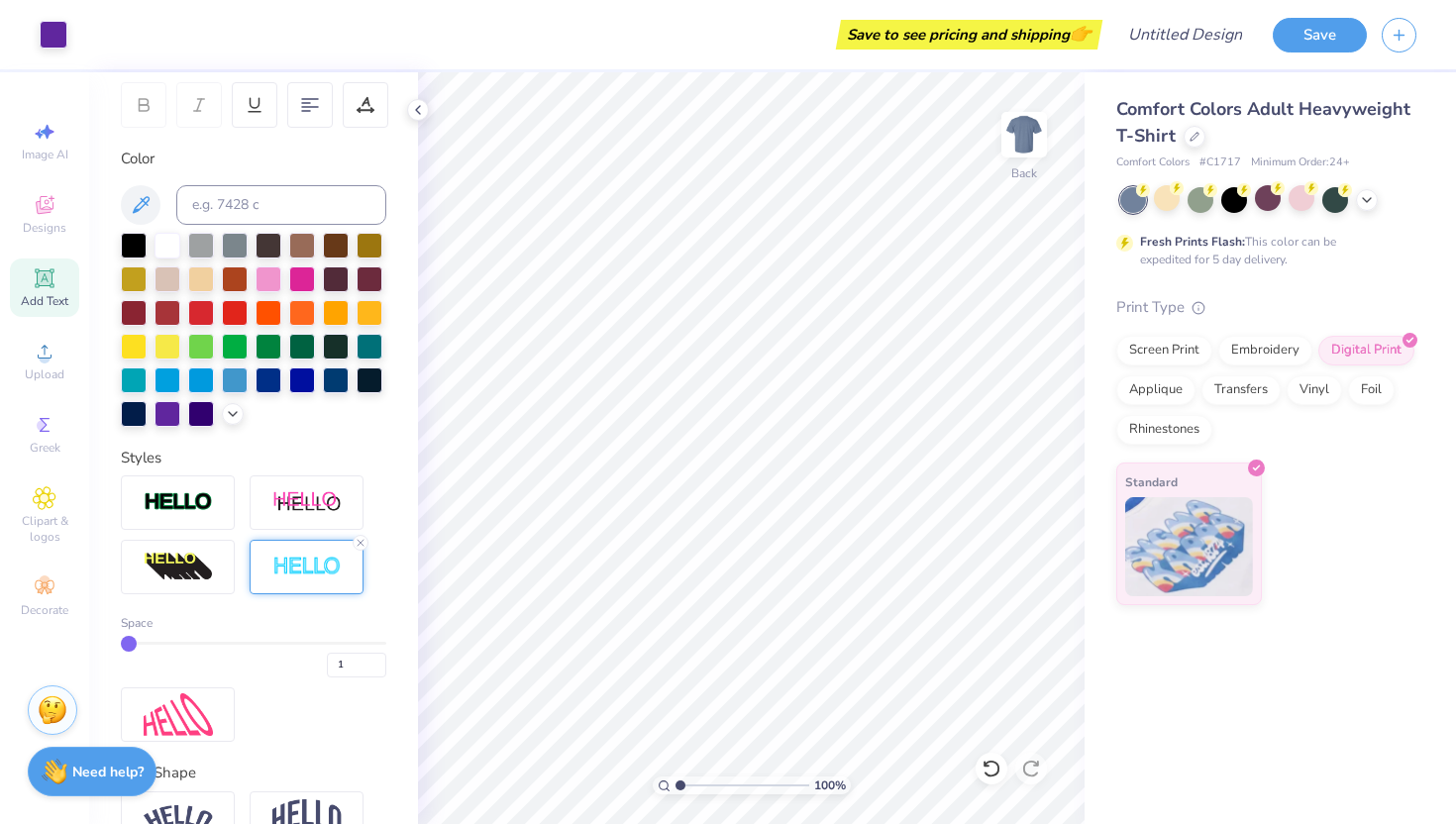 scroll, scrollTop: 526, scrollLeft: 0, axis: vertical 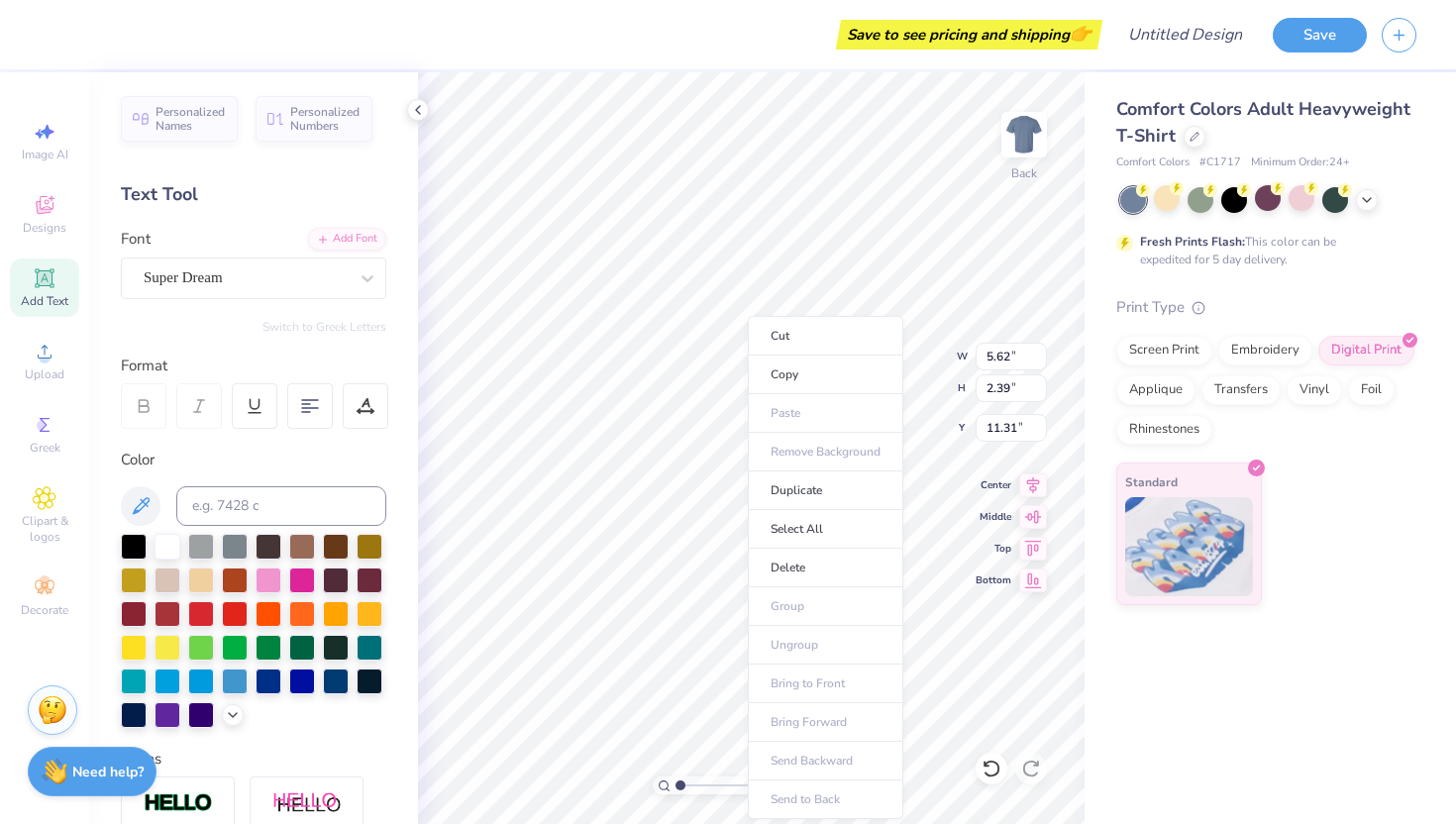 click 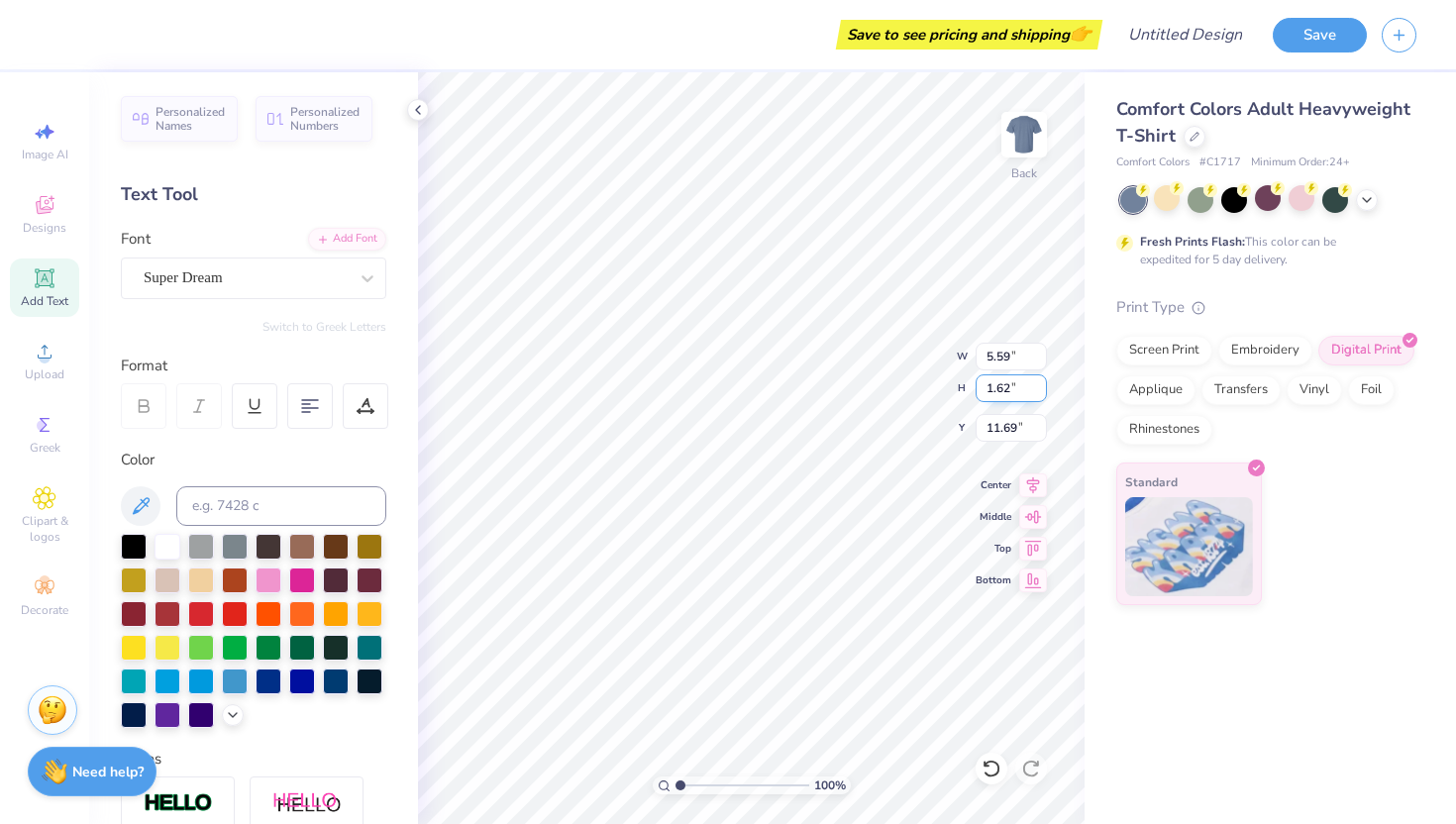 scroll, scrollTop: 1, scrollLeft: 1, axis: both 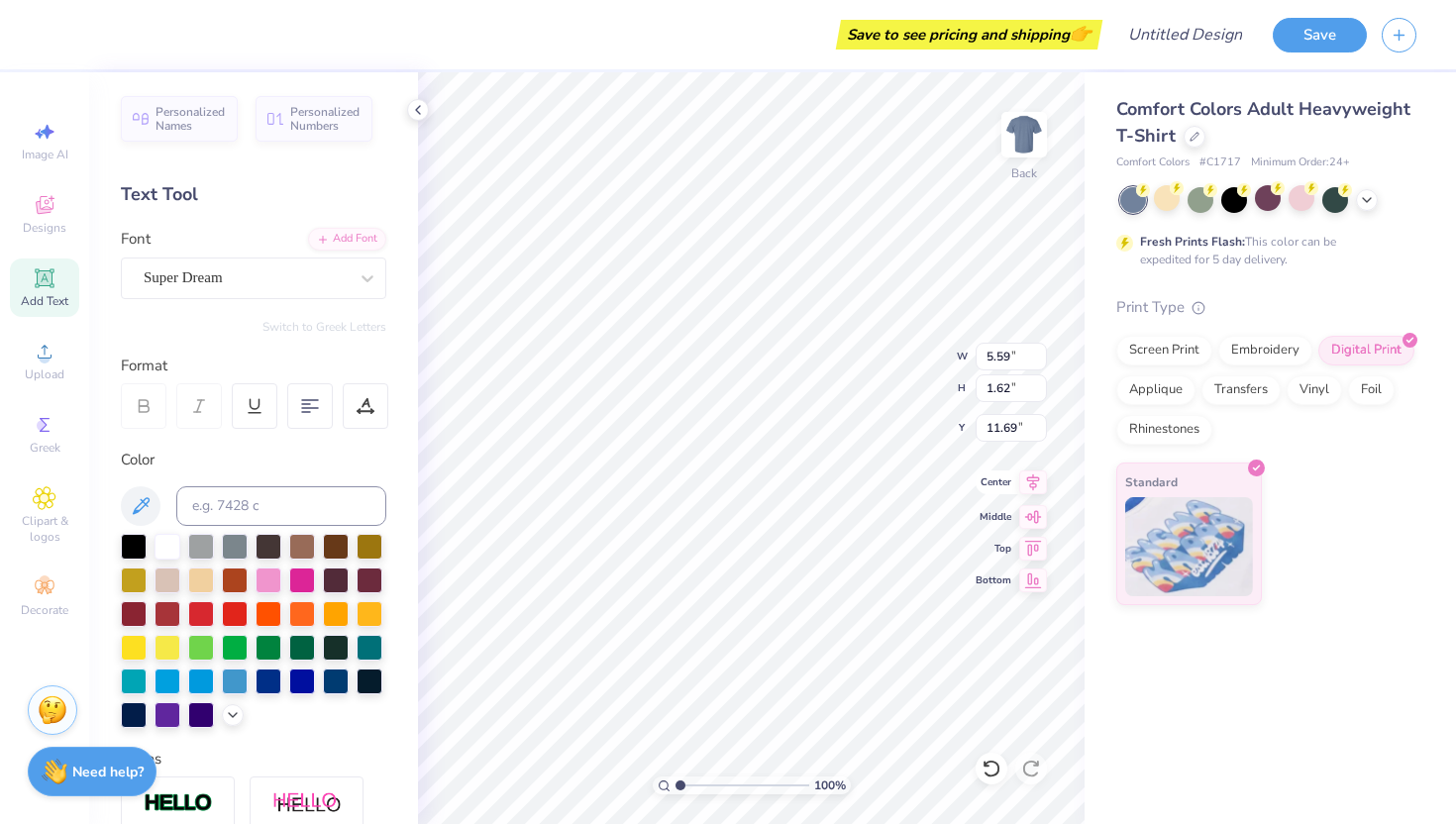 click 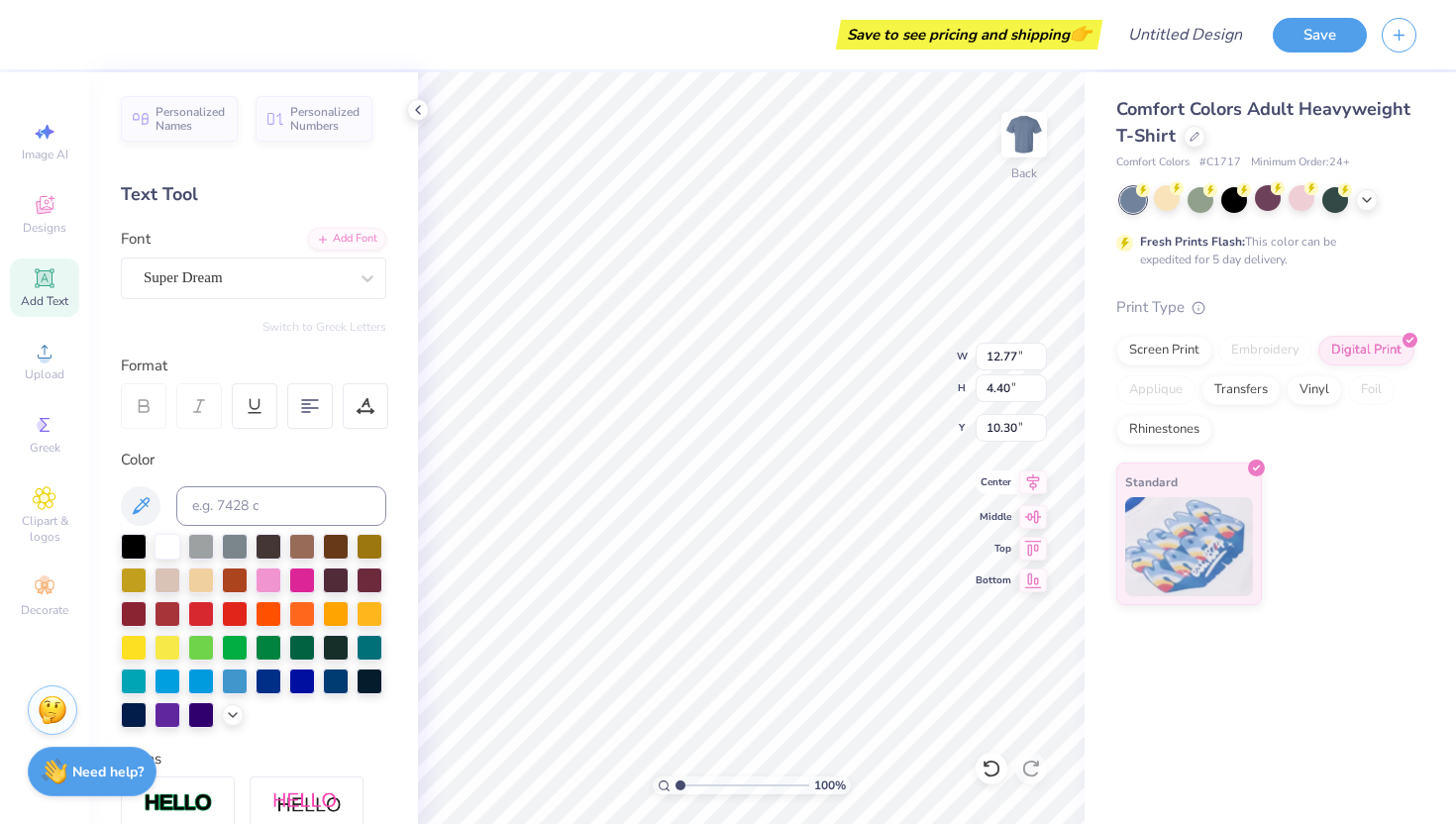 click 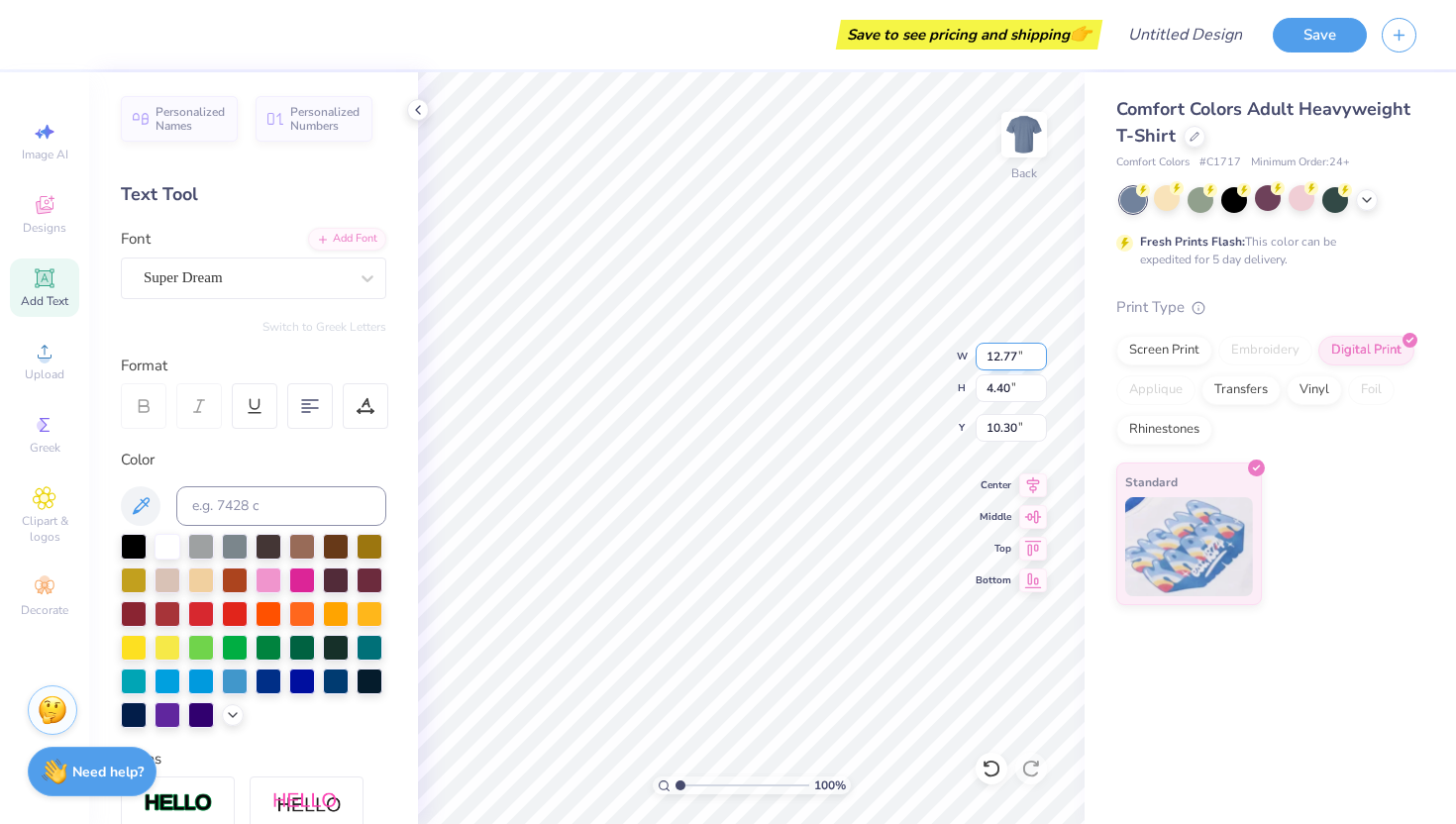 click on "12.77" at bounding box center [1011, 357] 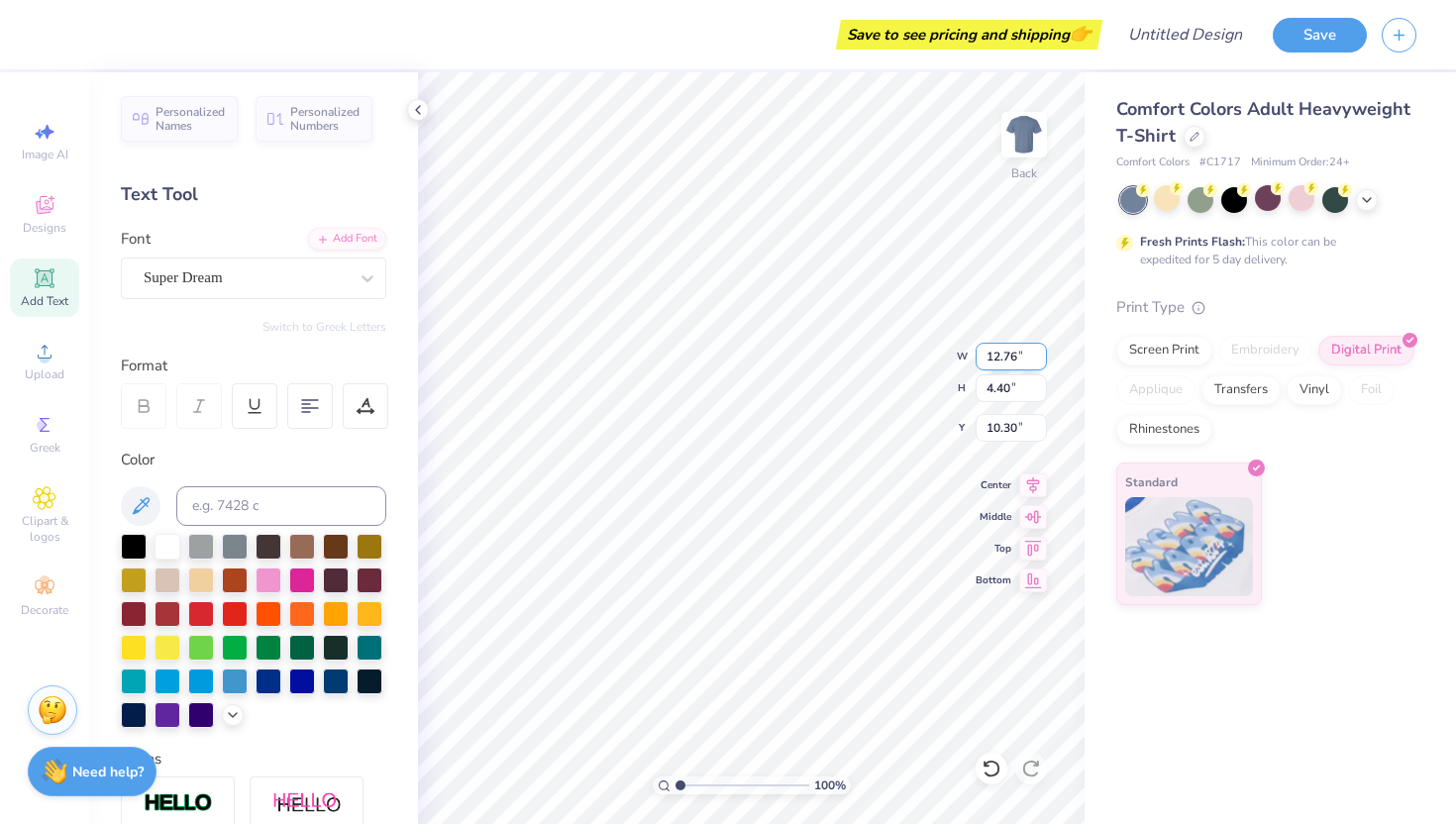 click on "12.76" at bounding box center [1011, 357] 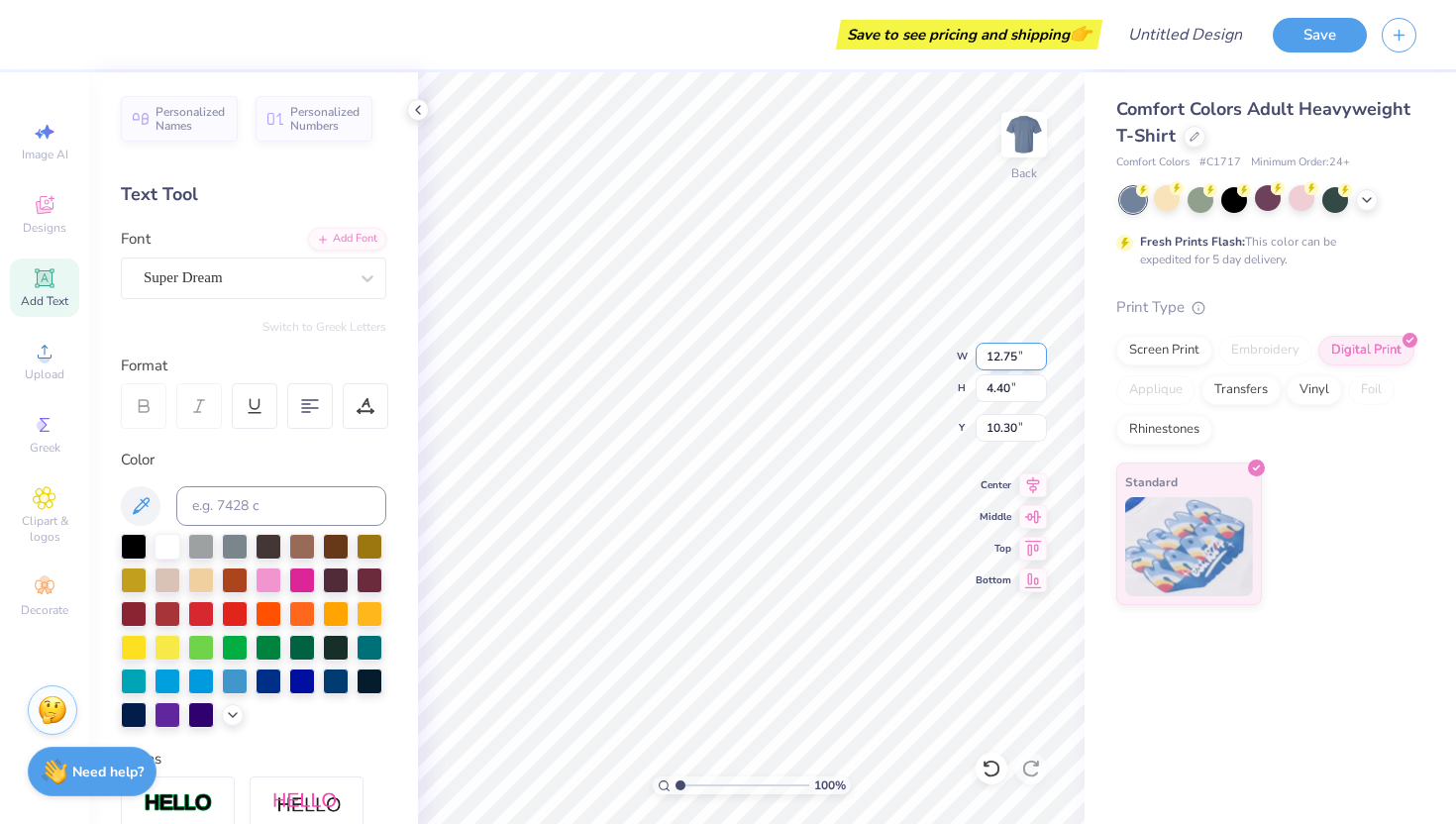 click on "12.75" at bounding box center (1011, 357) 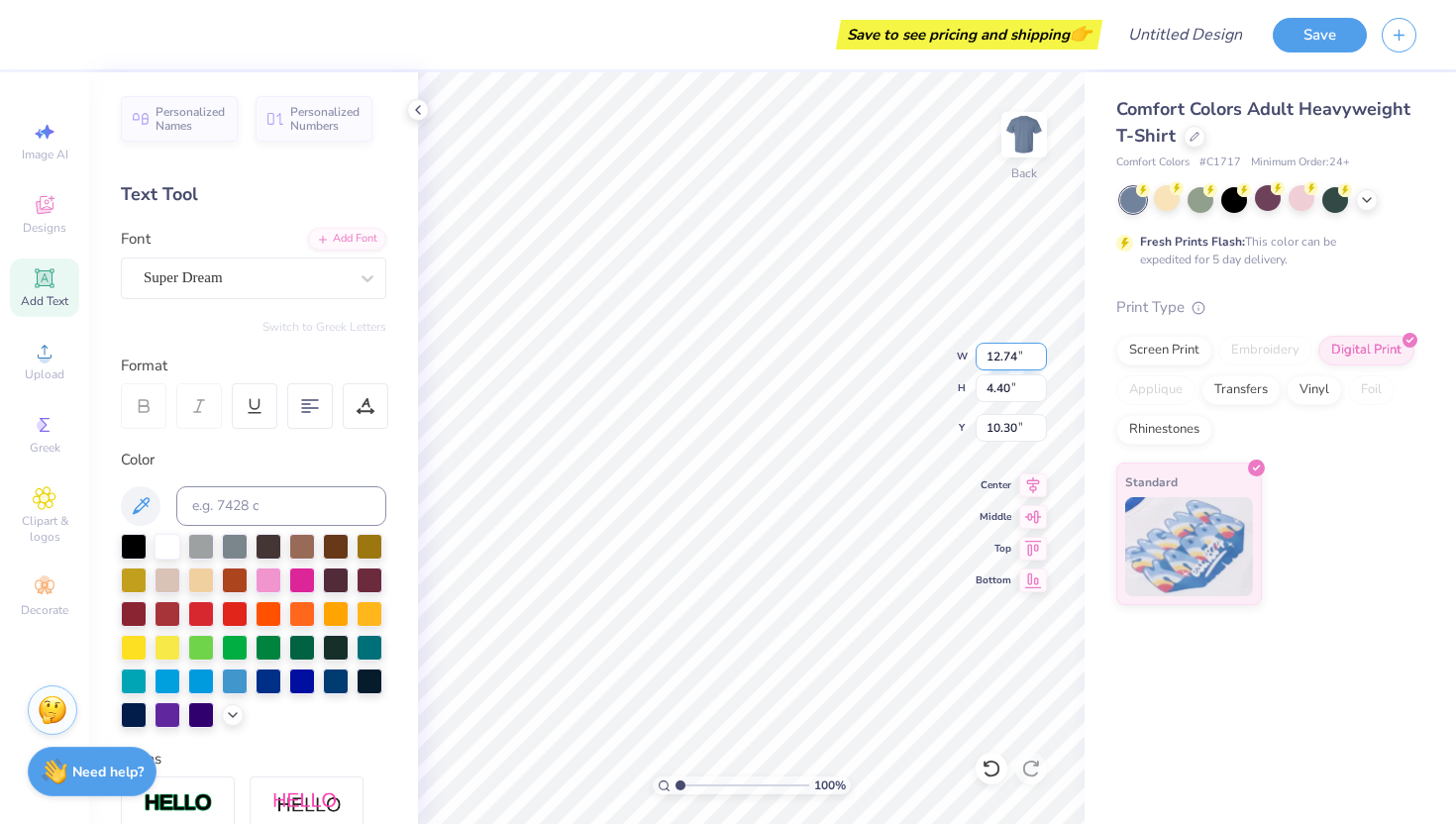 click on "12.74" at bounding box center [1011, 357] 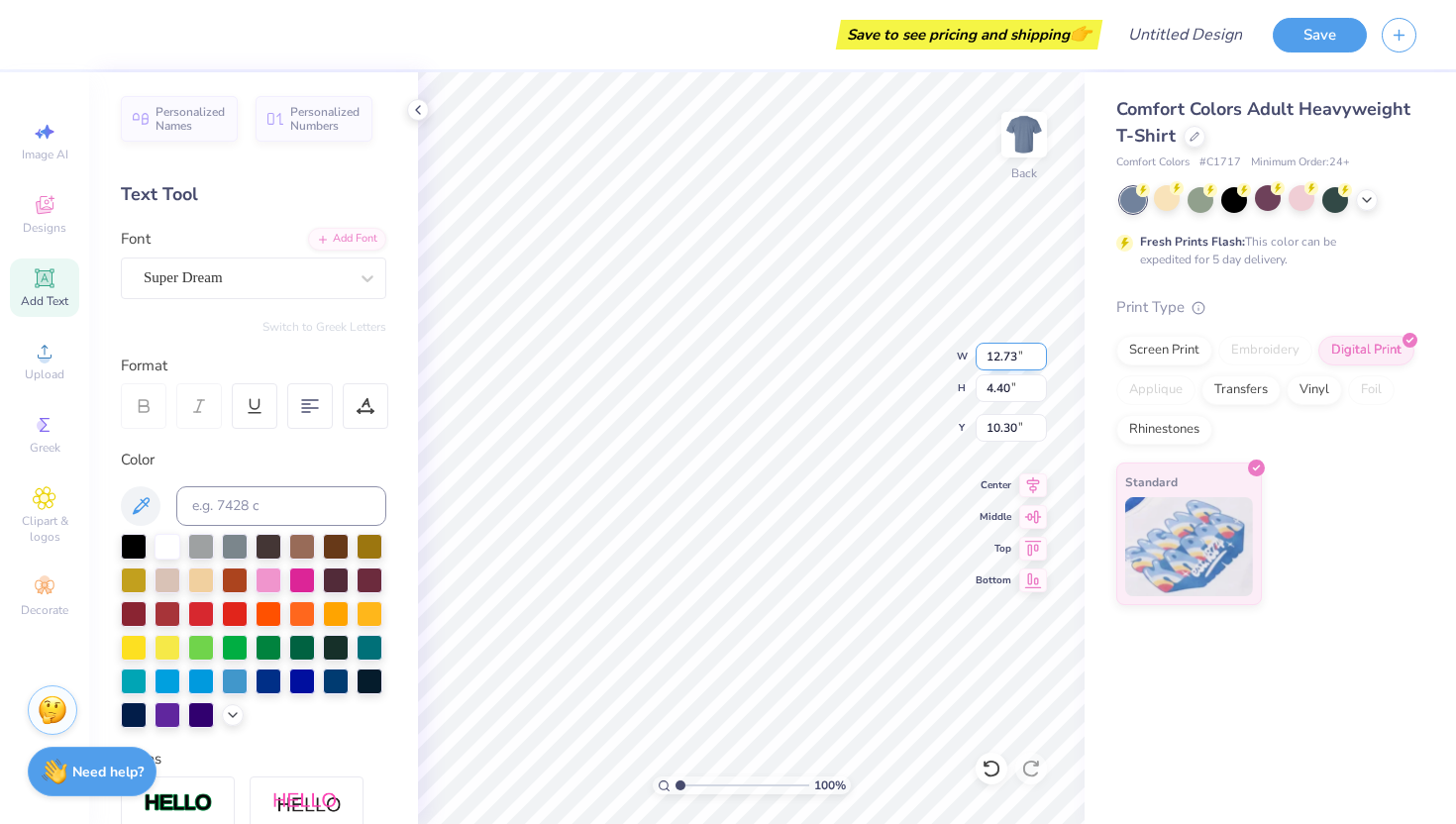 click on "12.73" at bounding box center (1011, 357) 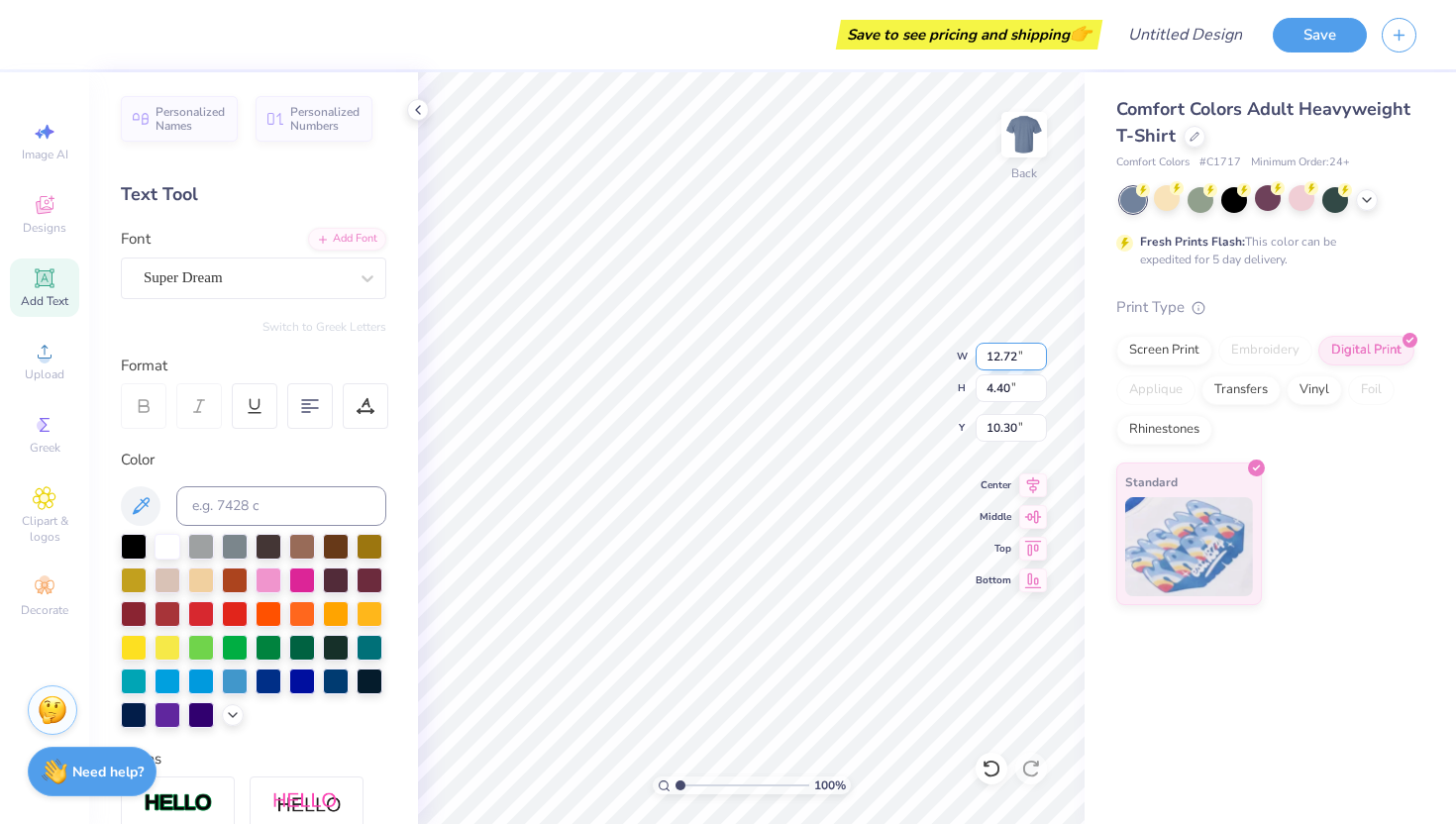 click on "12.72" at bounding box center [1011, 357] 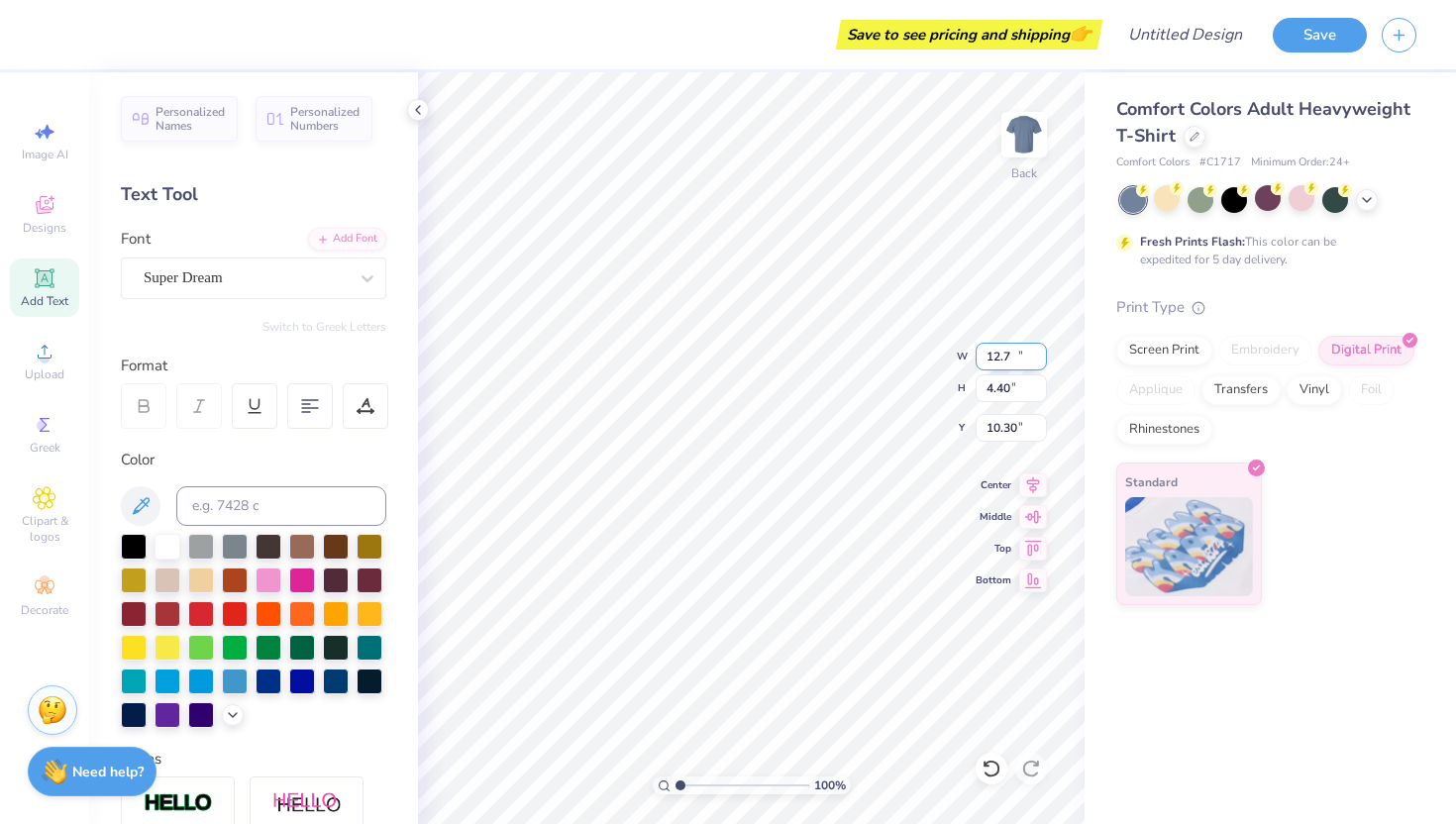 click on "12.7" at bounding box center [1011, 357] 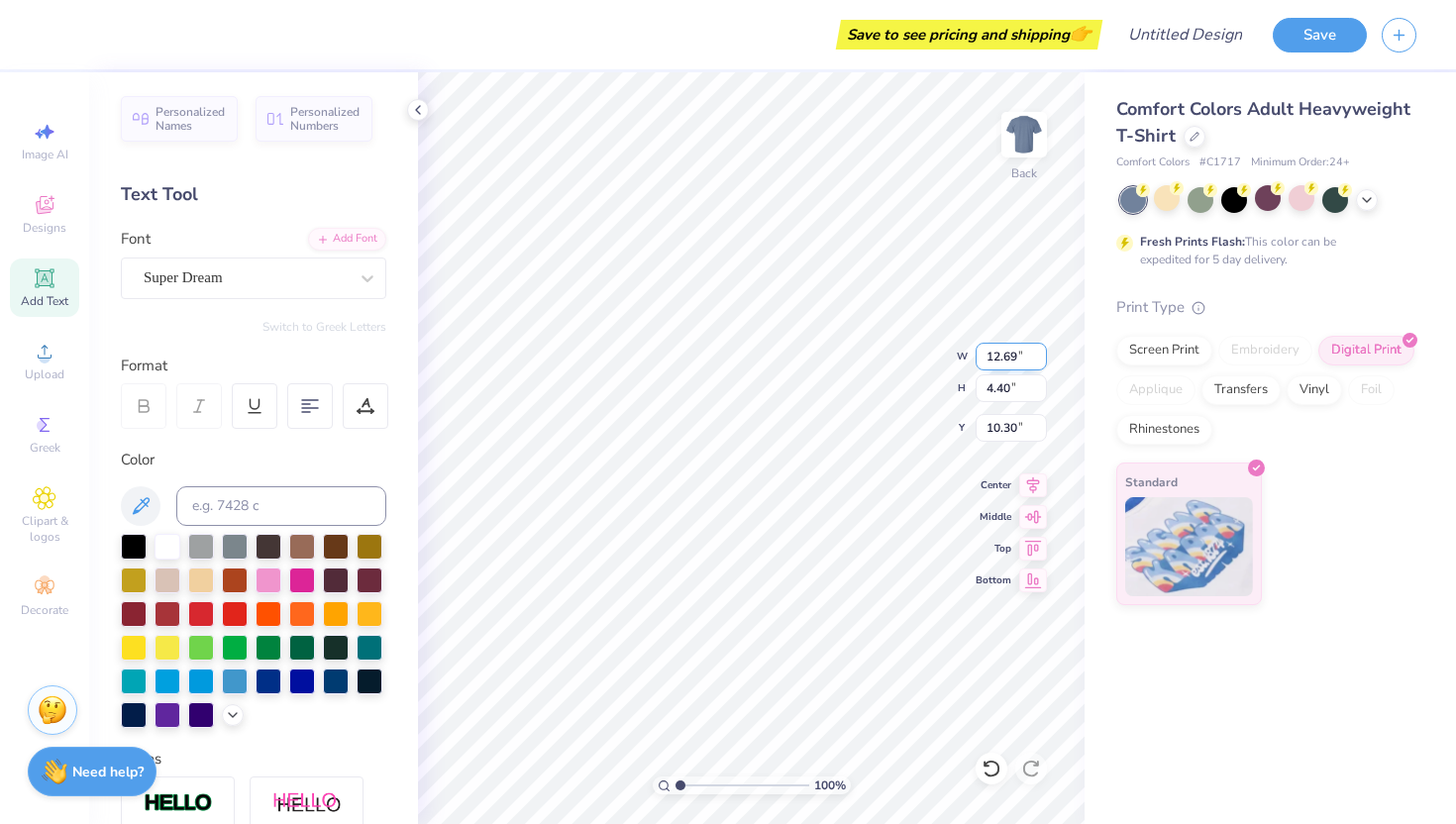 click on "12.69" at bounding box center (1011, 357) 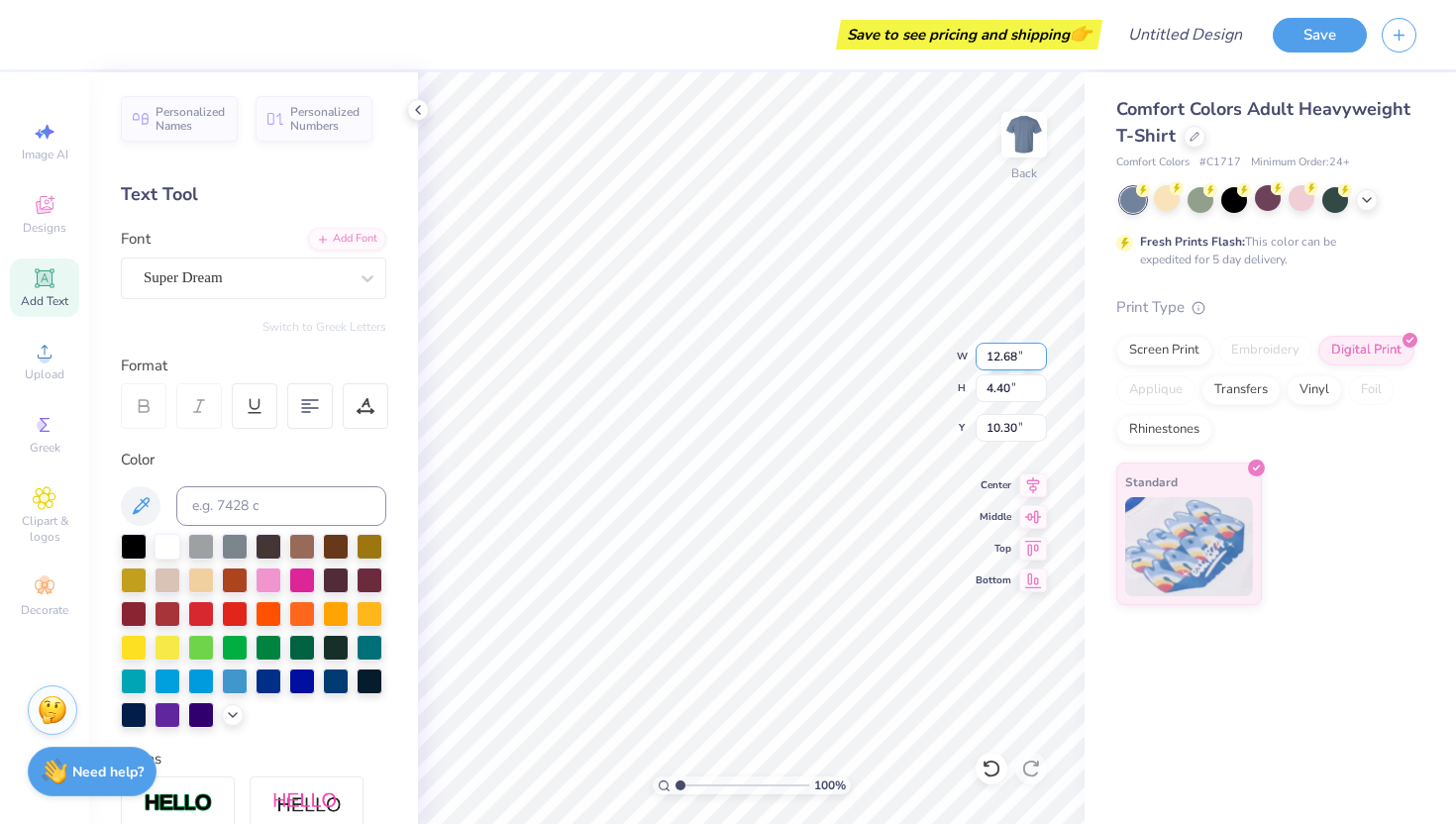 click on "12.68" at bounding box center [1011, 357] 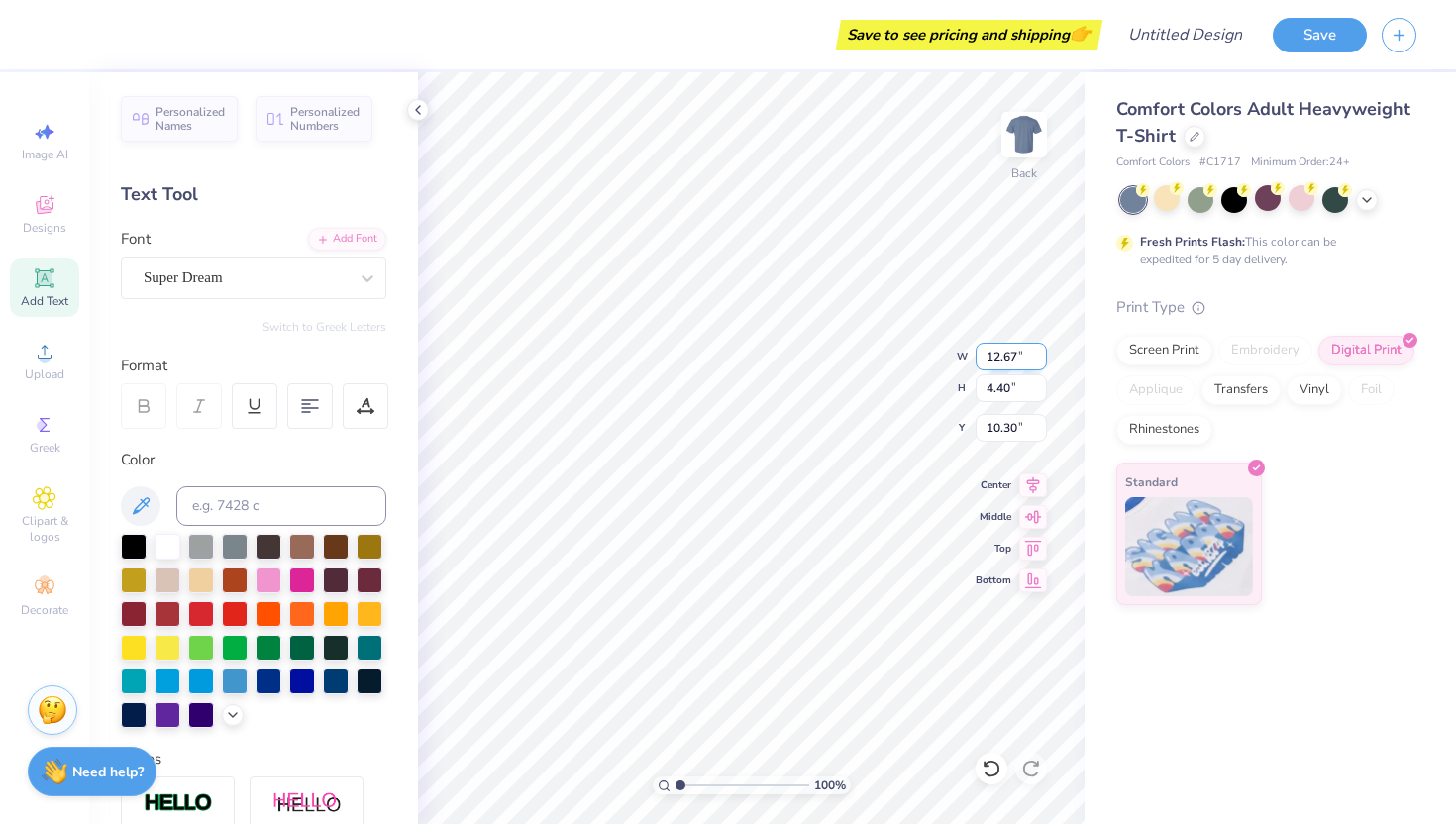 click on "12.67" at bounding box center (1011, 357) 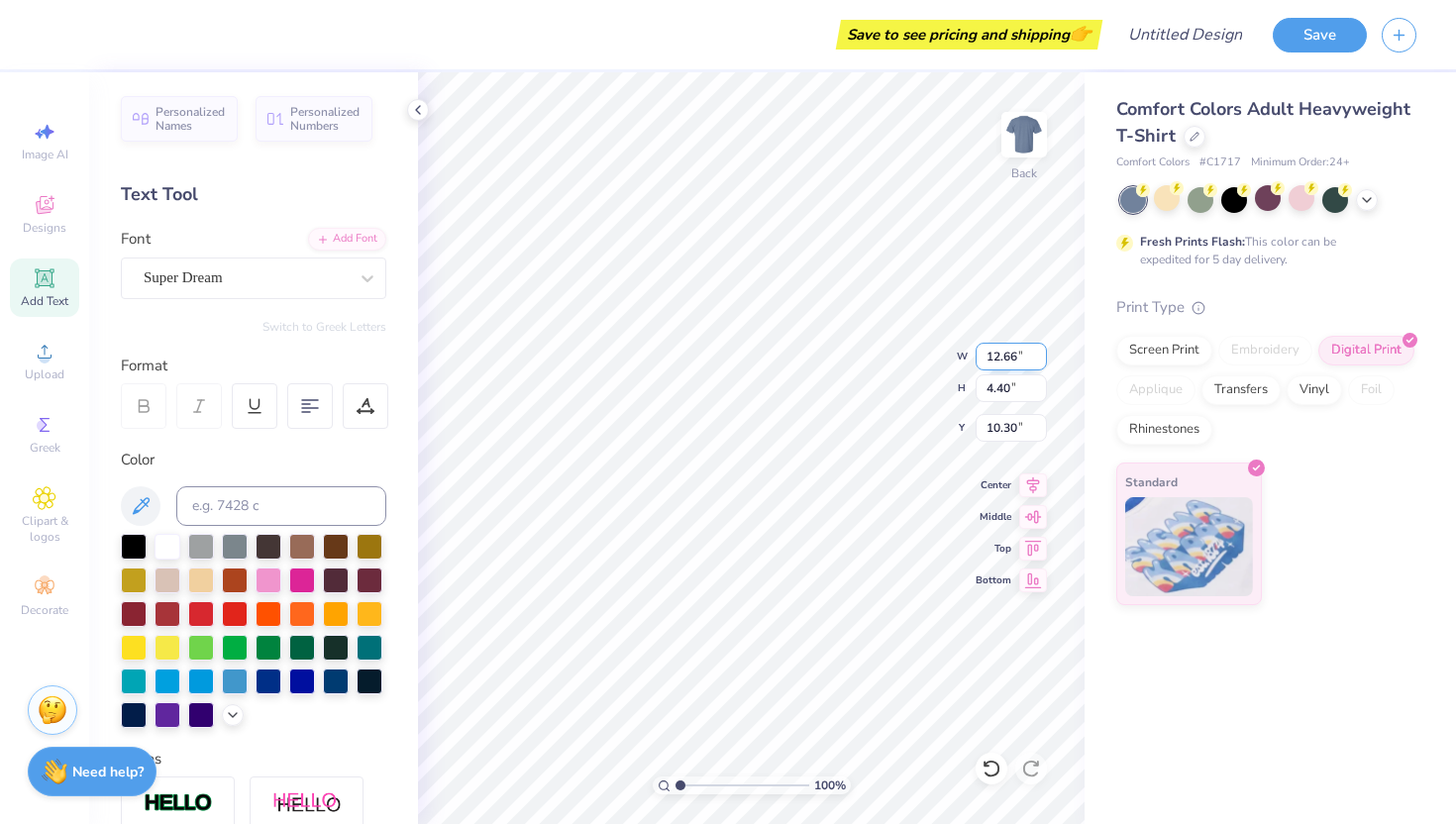 click on "12.66" at bounding box center (1011, 357) 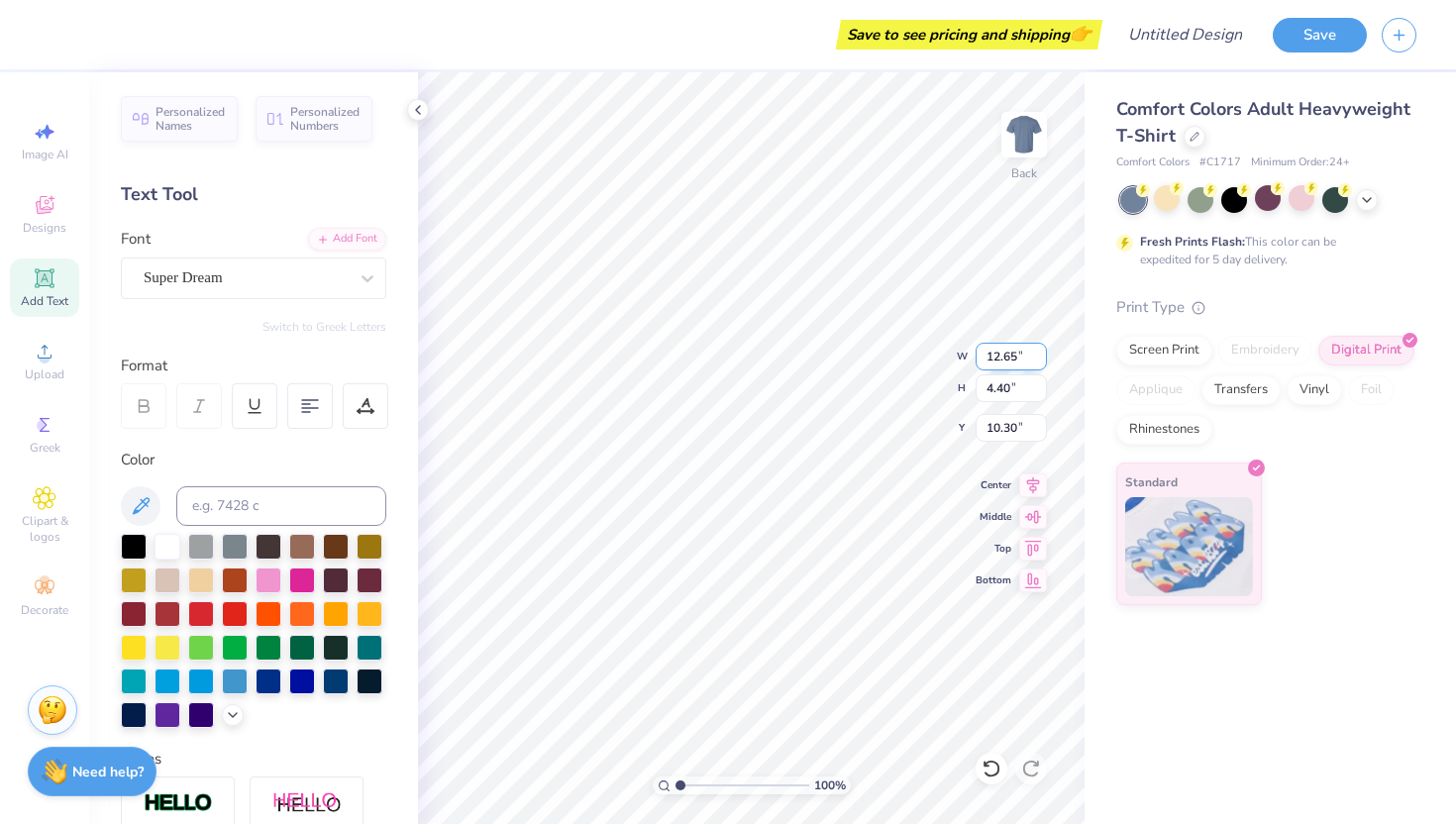 click on "12.65" at bounding box center (1011, 357) 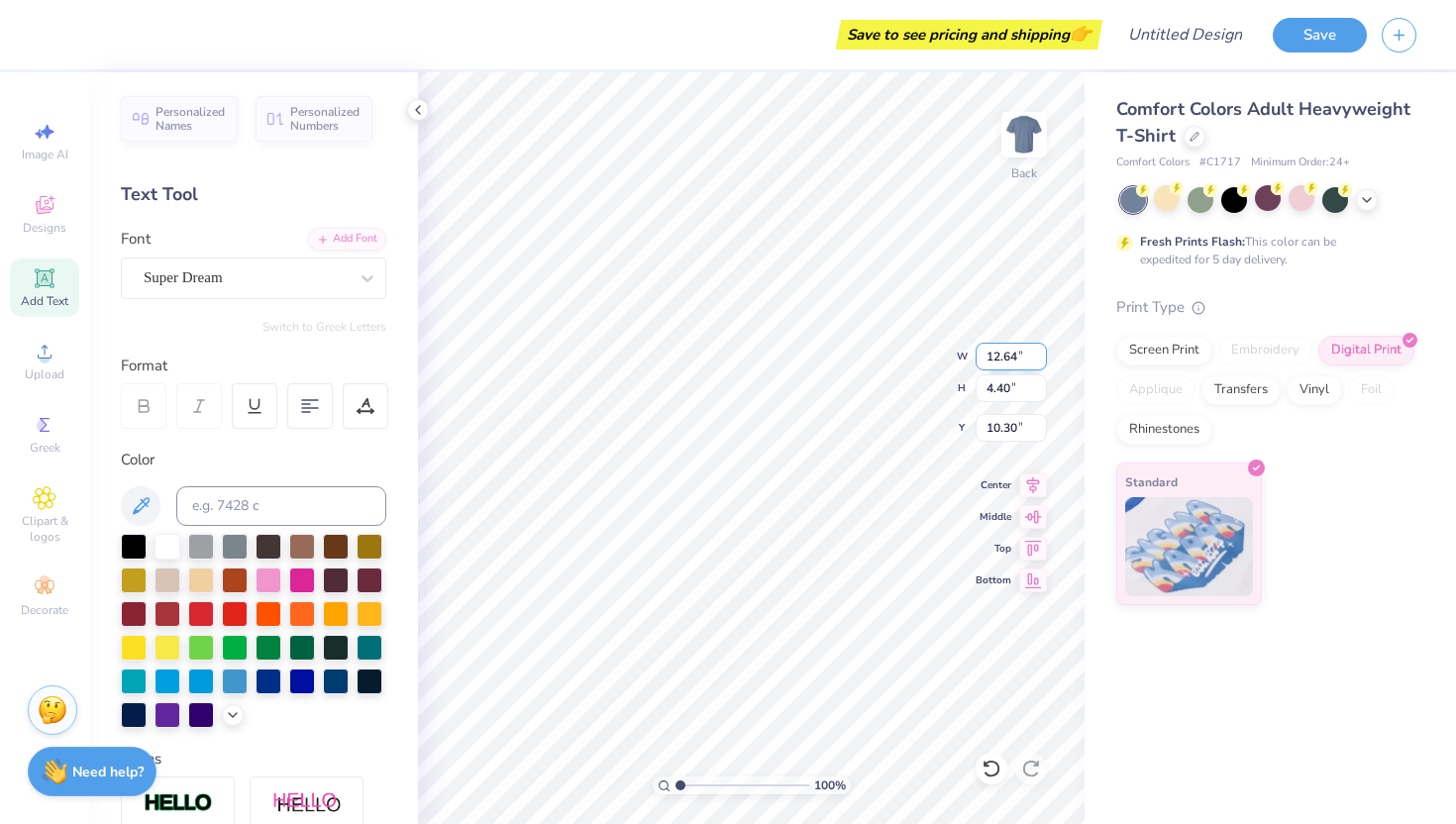 click on "12.64" at bounding box center (1011, 357) 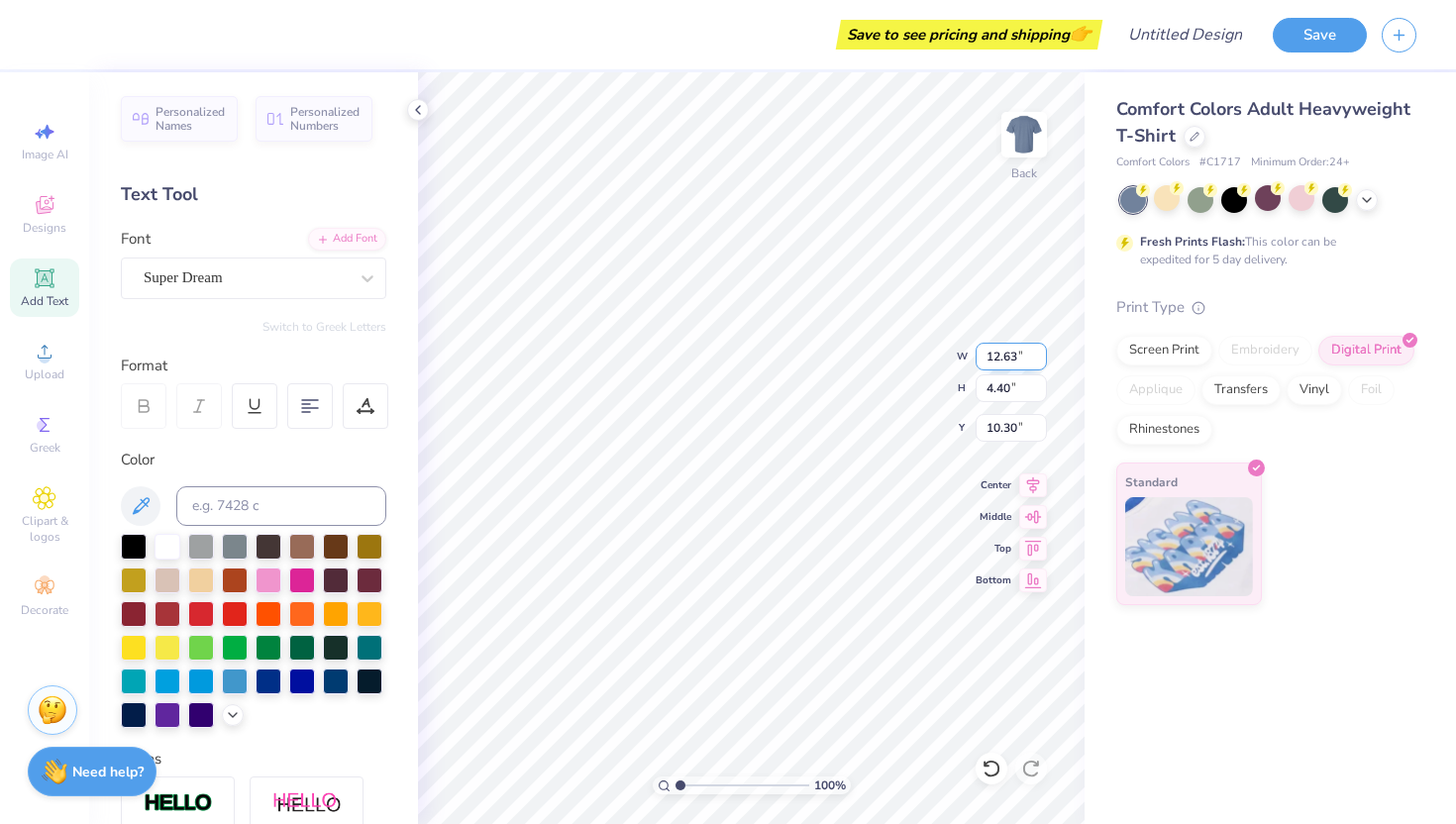 click on "12.63" at bounding box center [1011, 357] 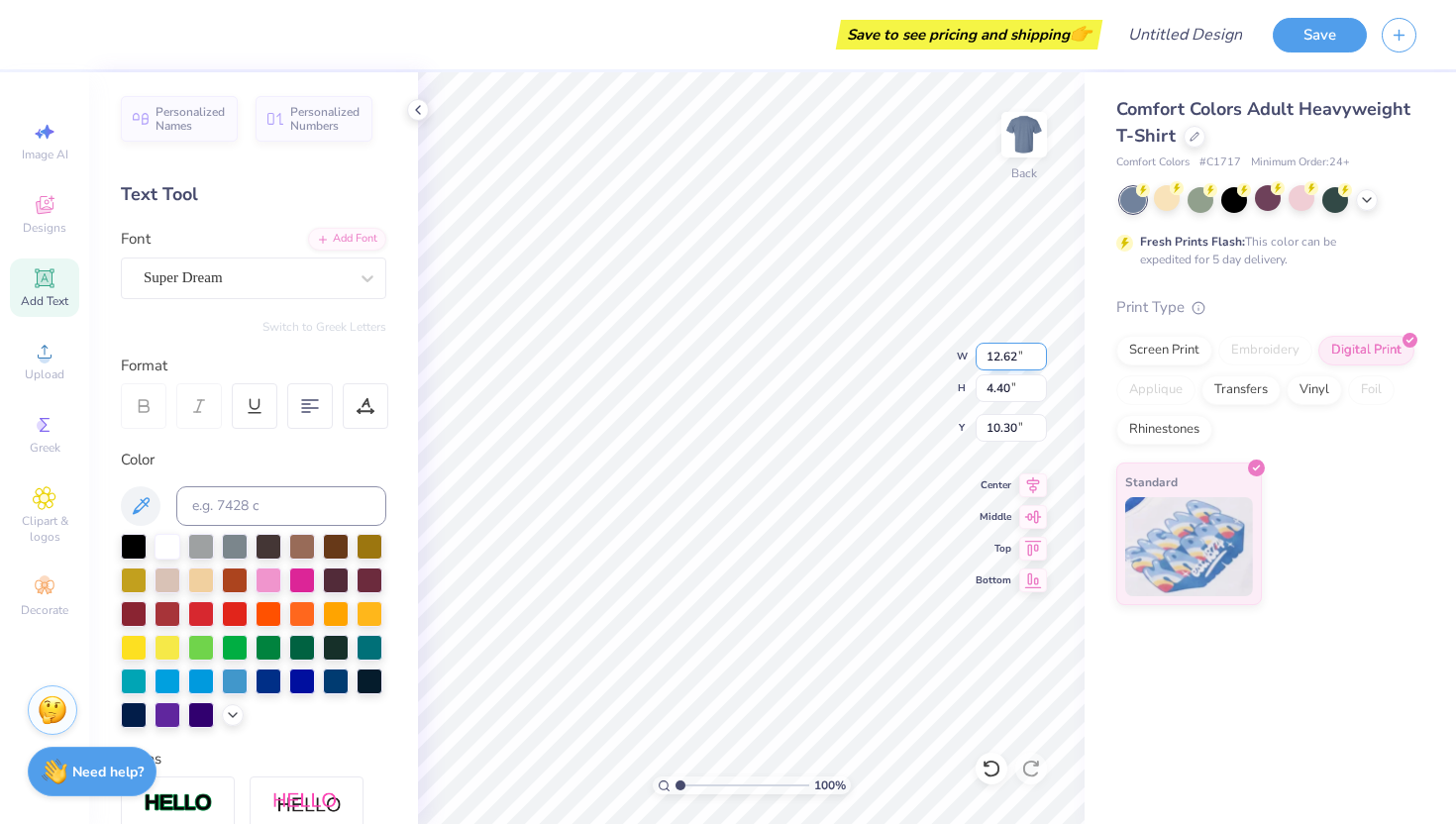 click on "12.62" at bounding box center (1011, 357) 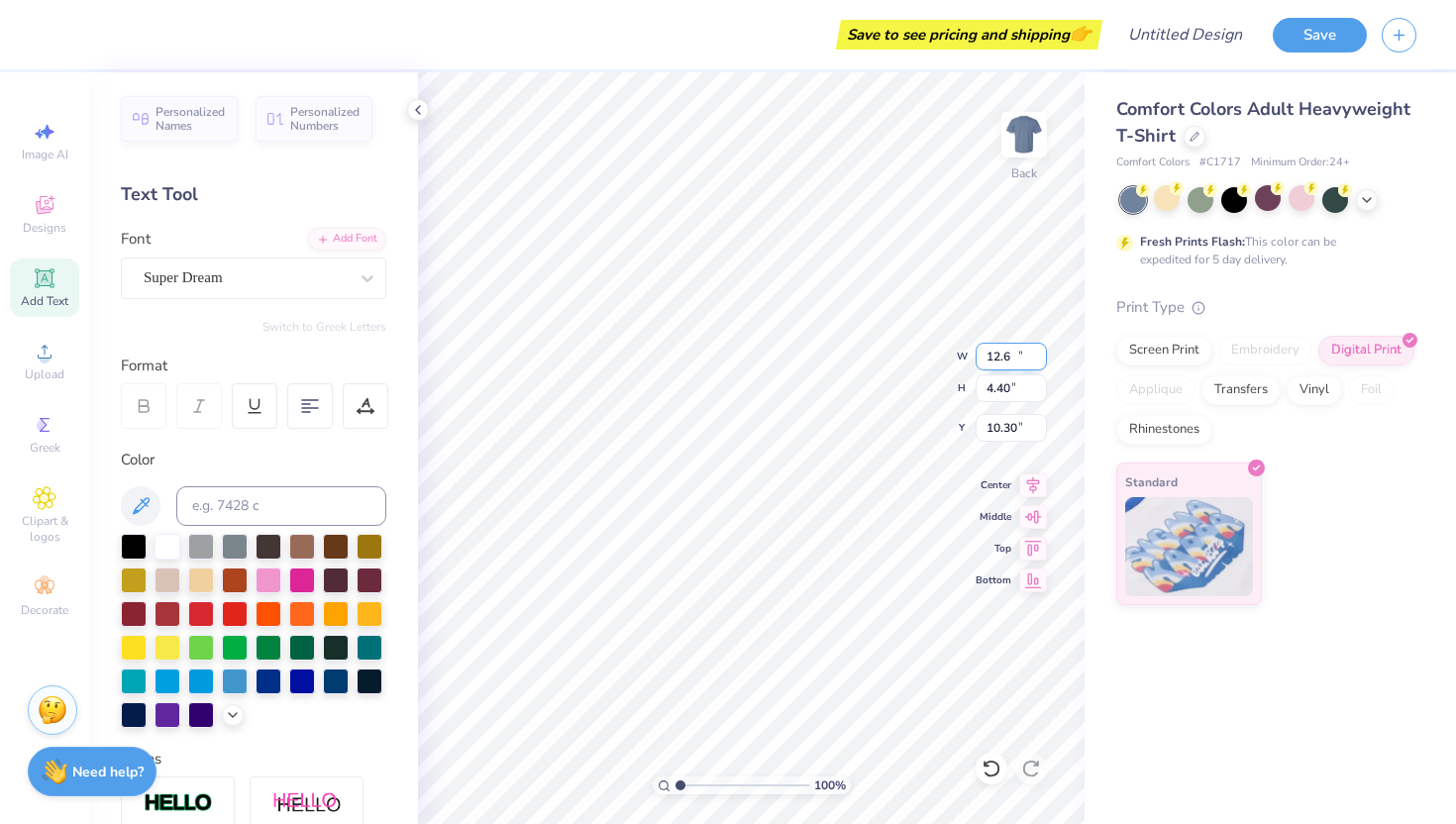 click on "12.6" at bounding box center [1011, 357] 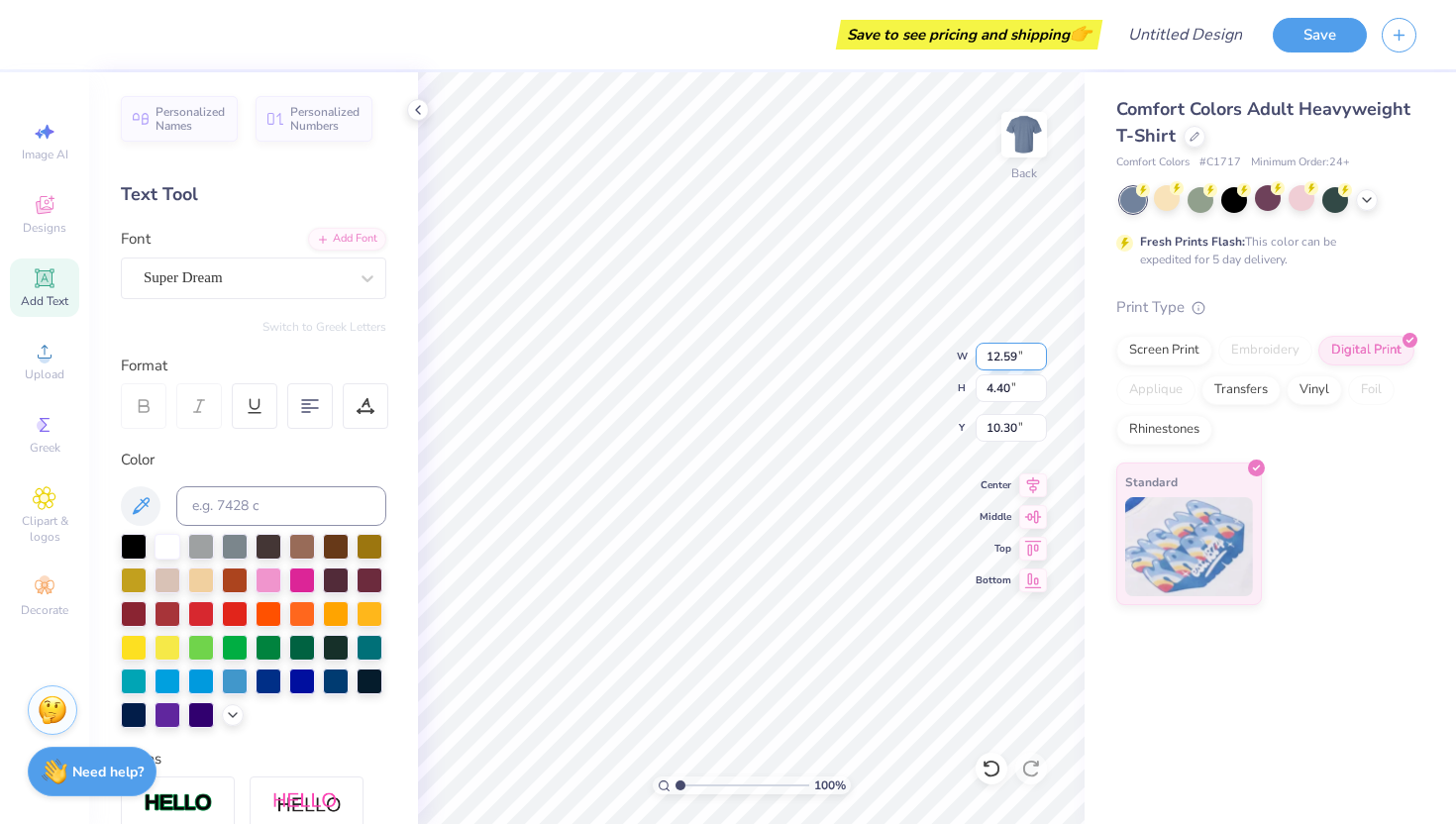 click on "12.59" at bounding box center (1011, 357) 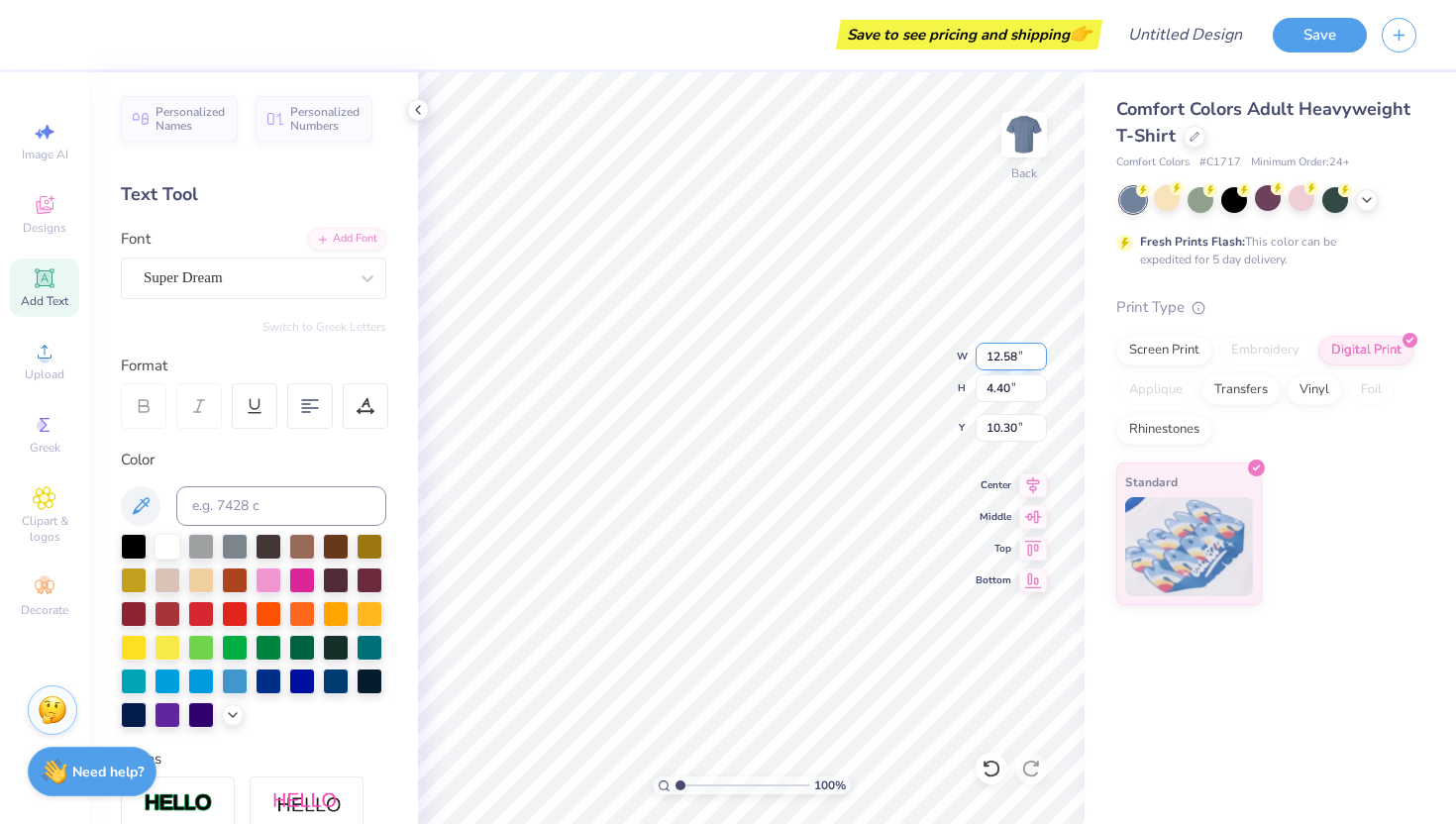 click on "12.58" at bounding box center [1011, 357] 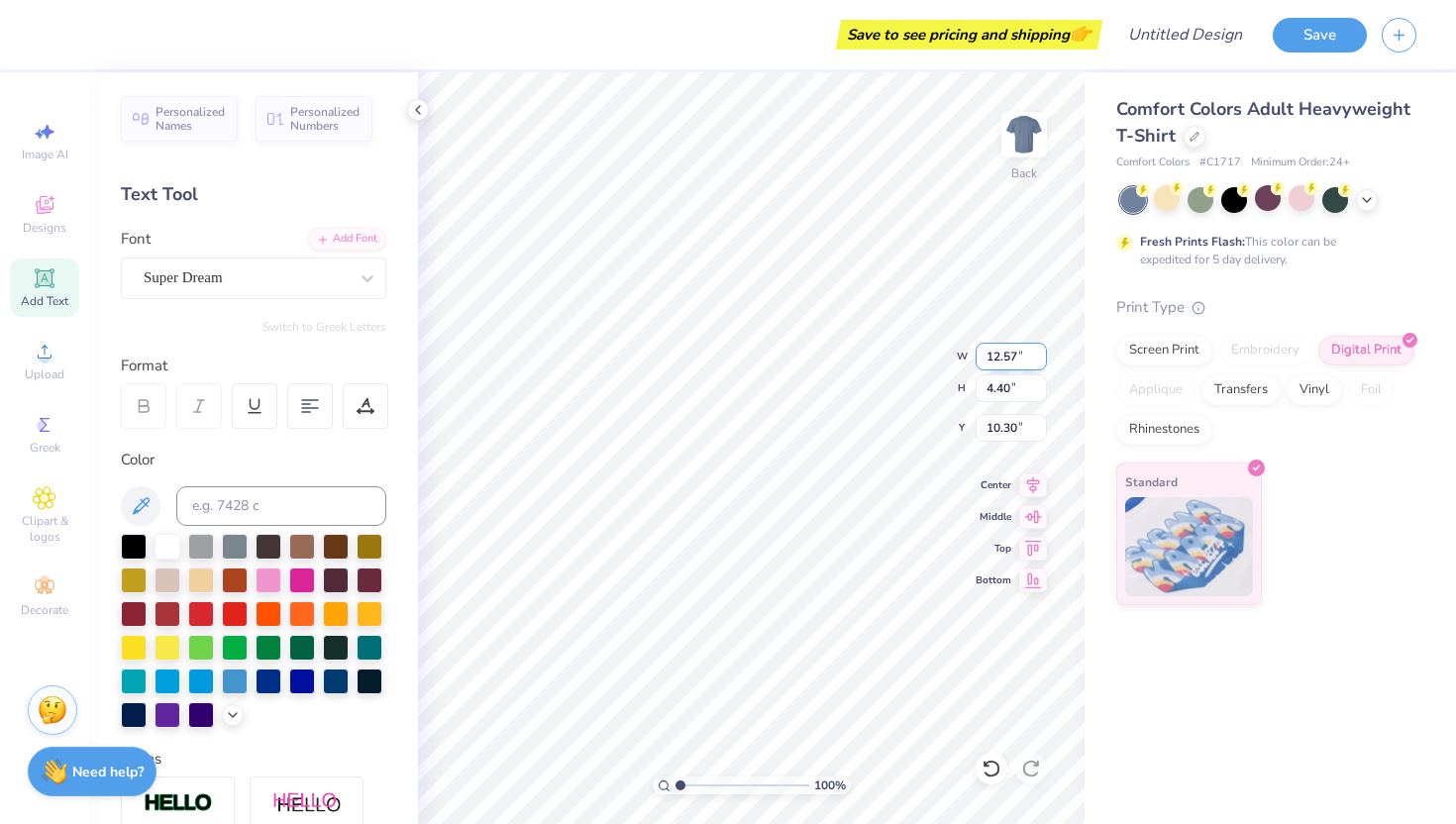 click on "12.57" at bounding box center [1011, 357] 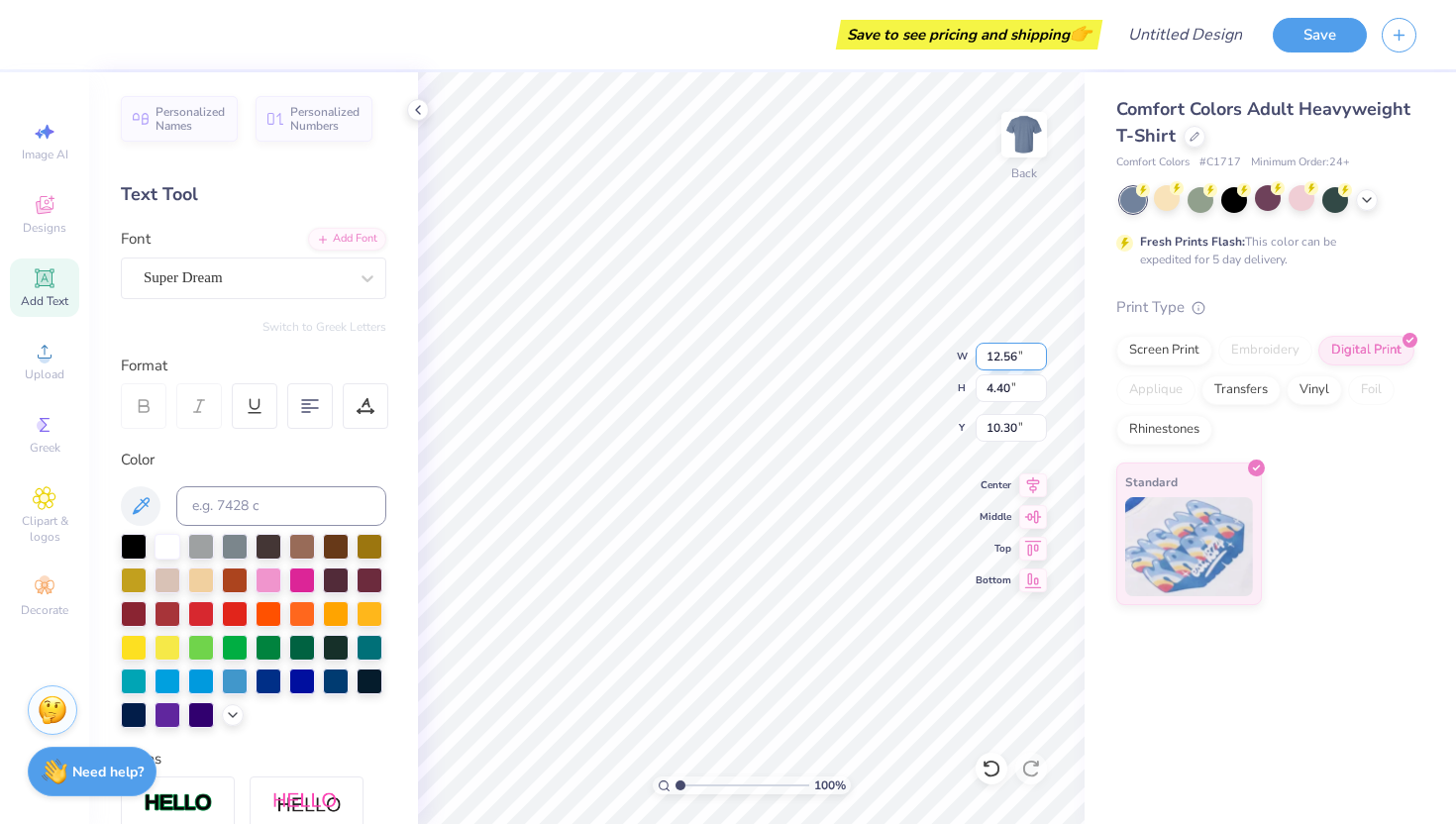 click on "12.56" at bounding box center (1011, 357) 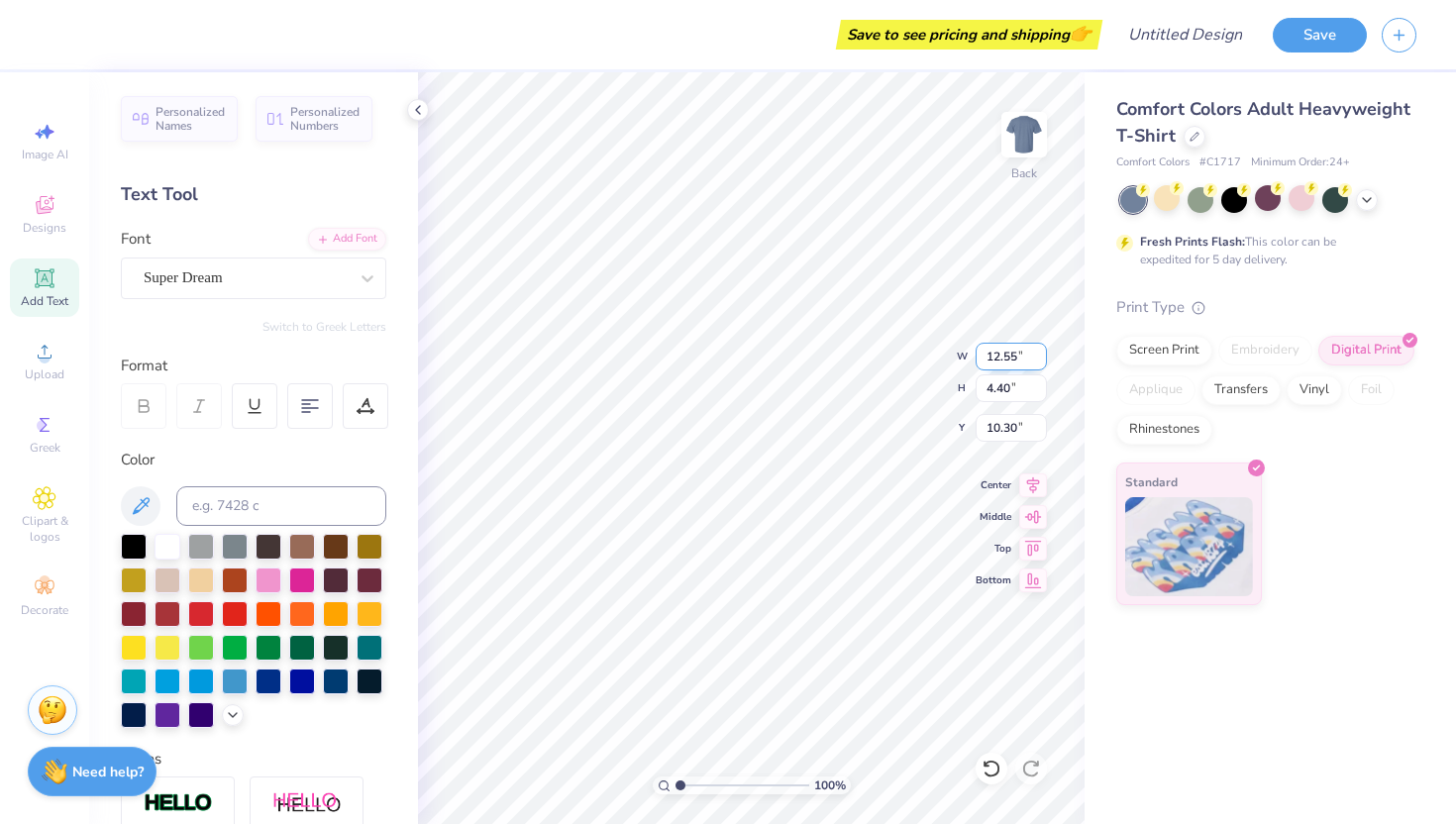click on "12.55" at bounding box center [1011, 357] 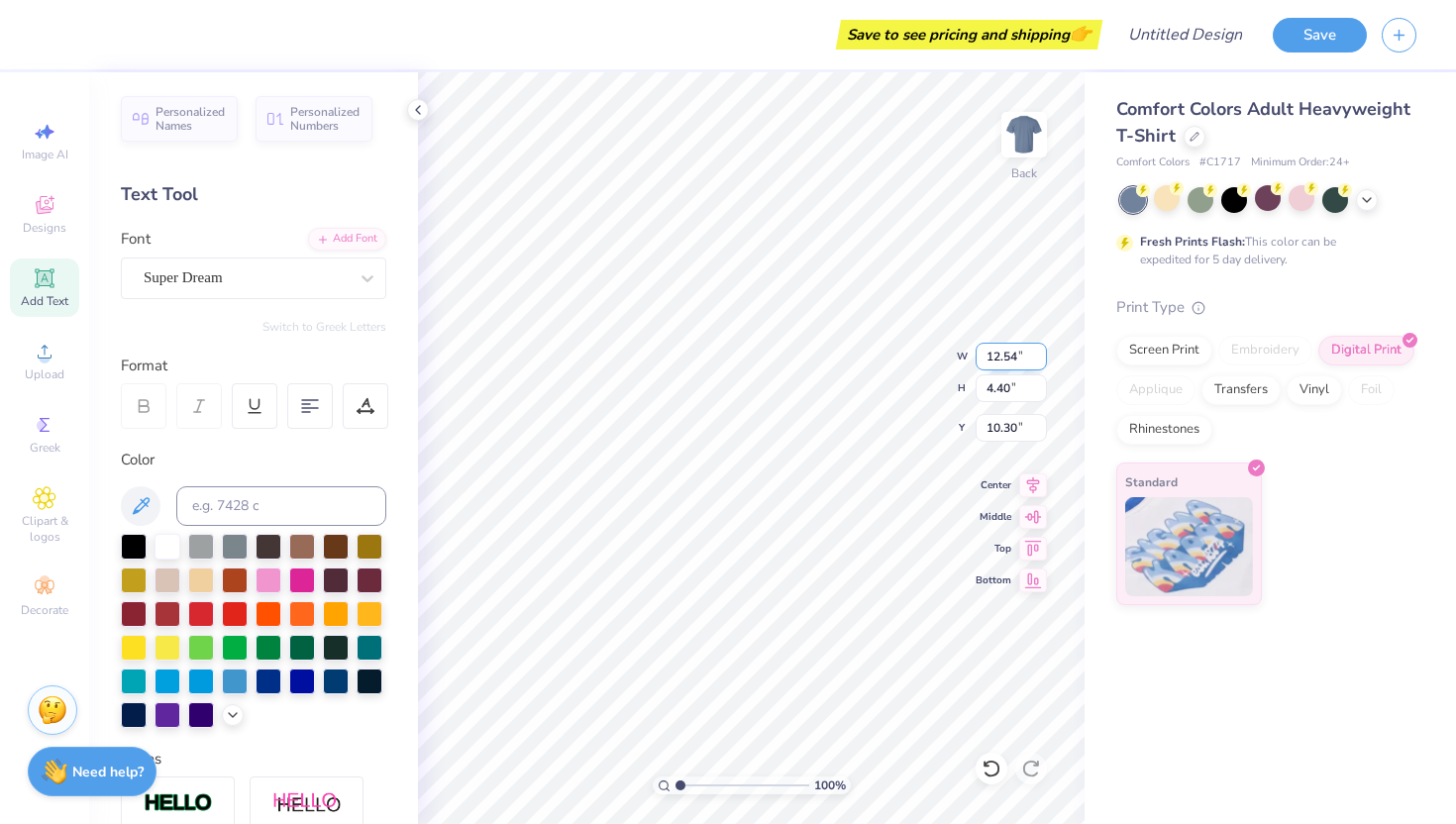 click on "12.54" at bounding box center (1011, 357) 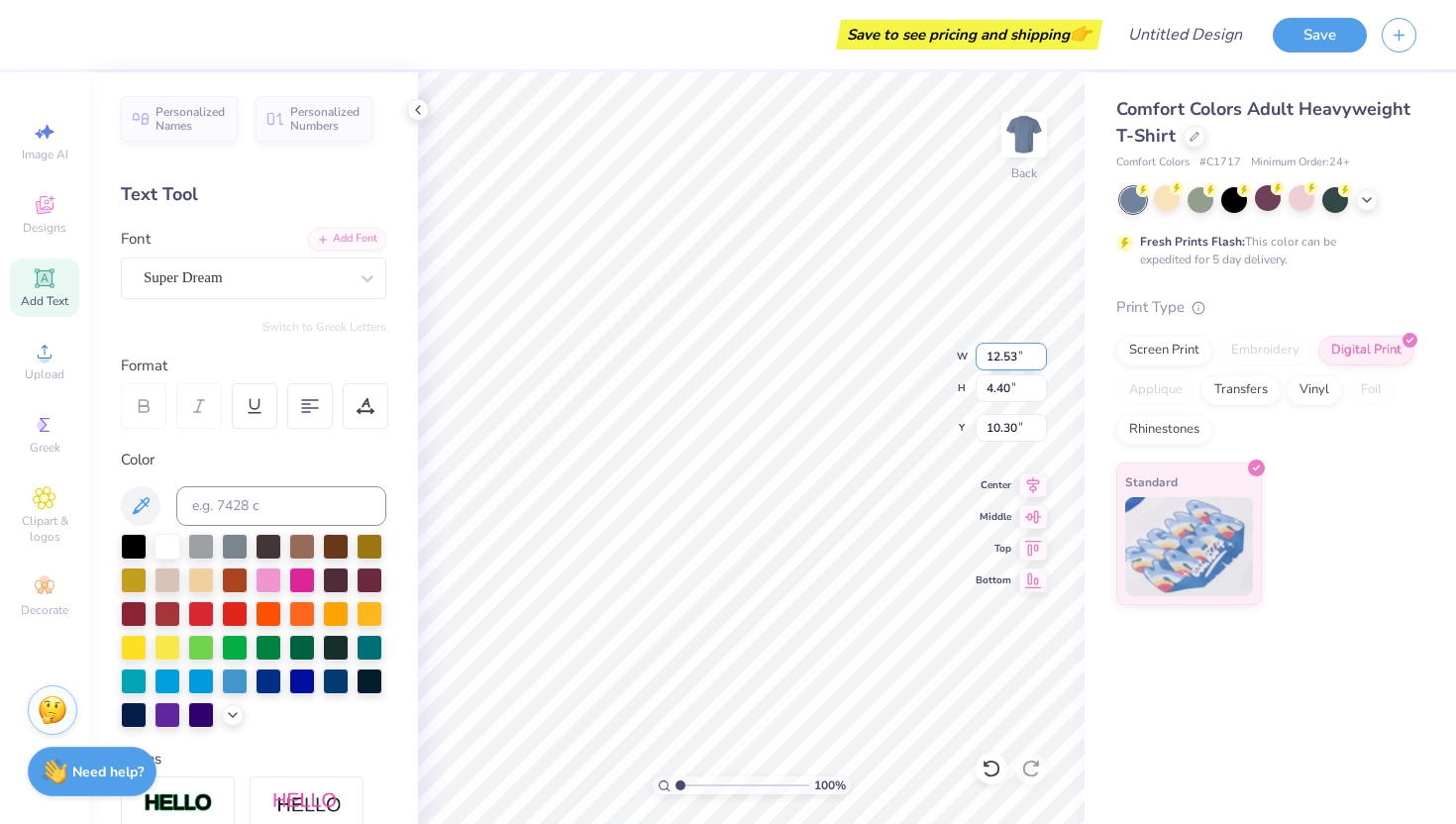 click on "12.53" at bounding box center (1011, 357) 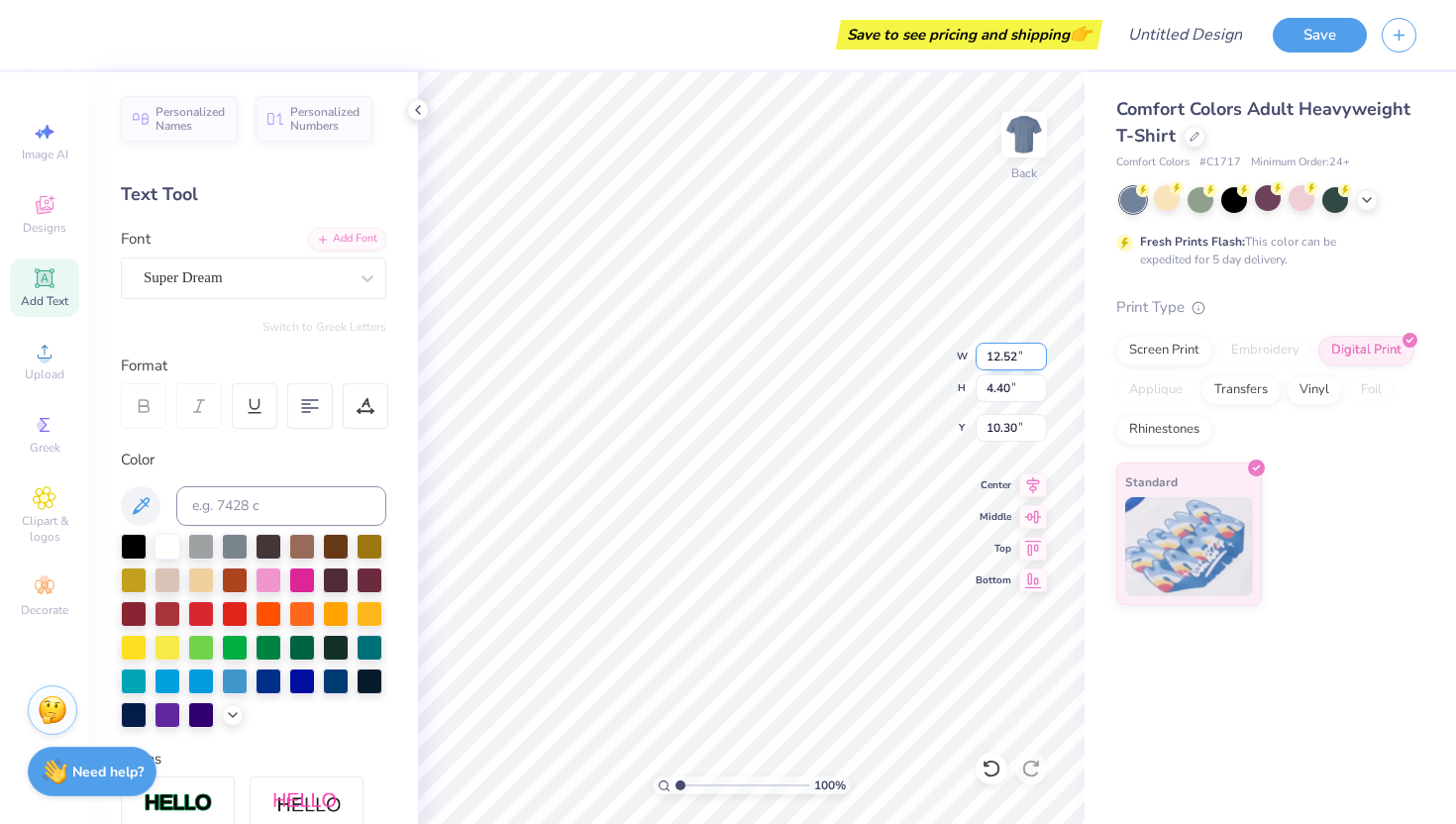 click on "12.52" at bounding box center (1011, 357) 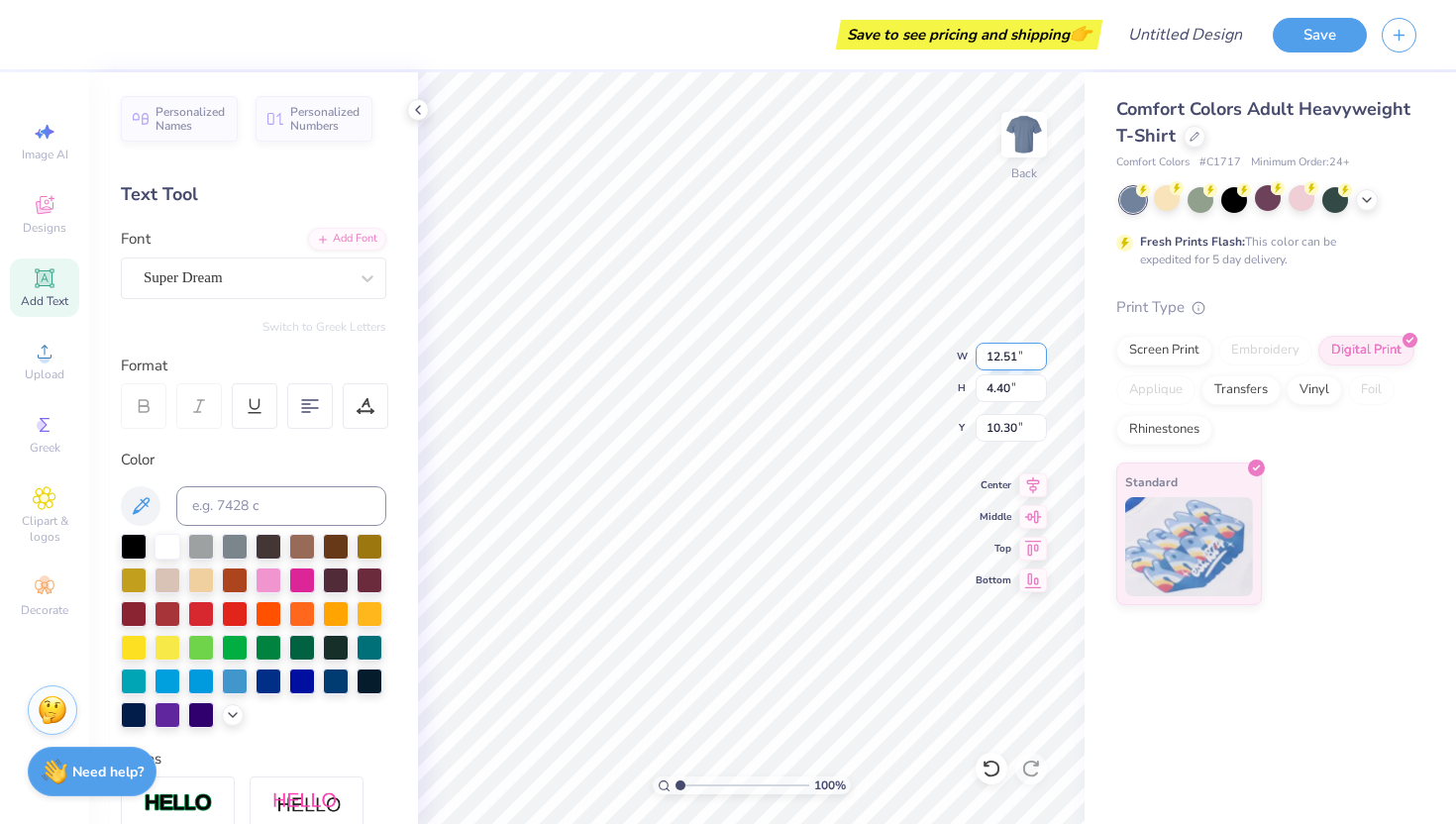 click on "12.51" at bounding box center (1011, 357) 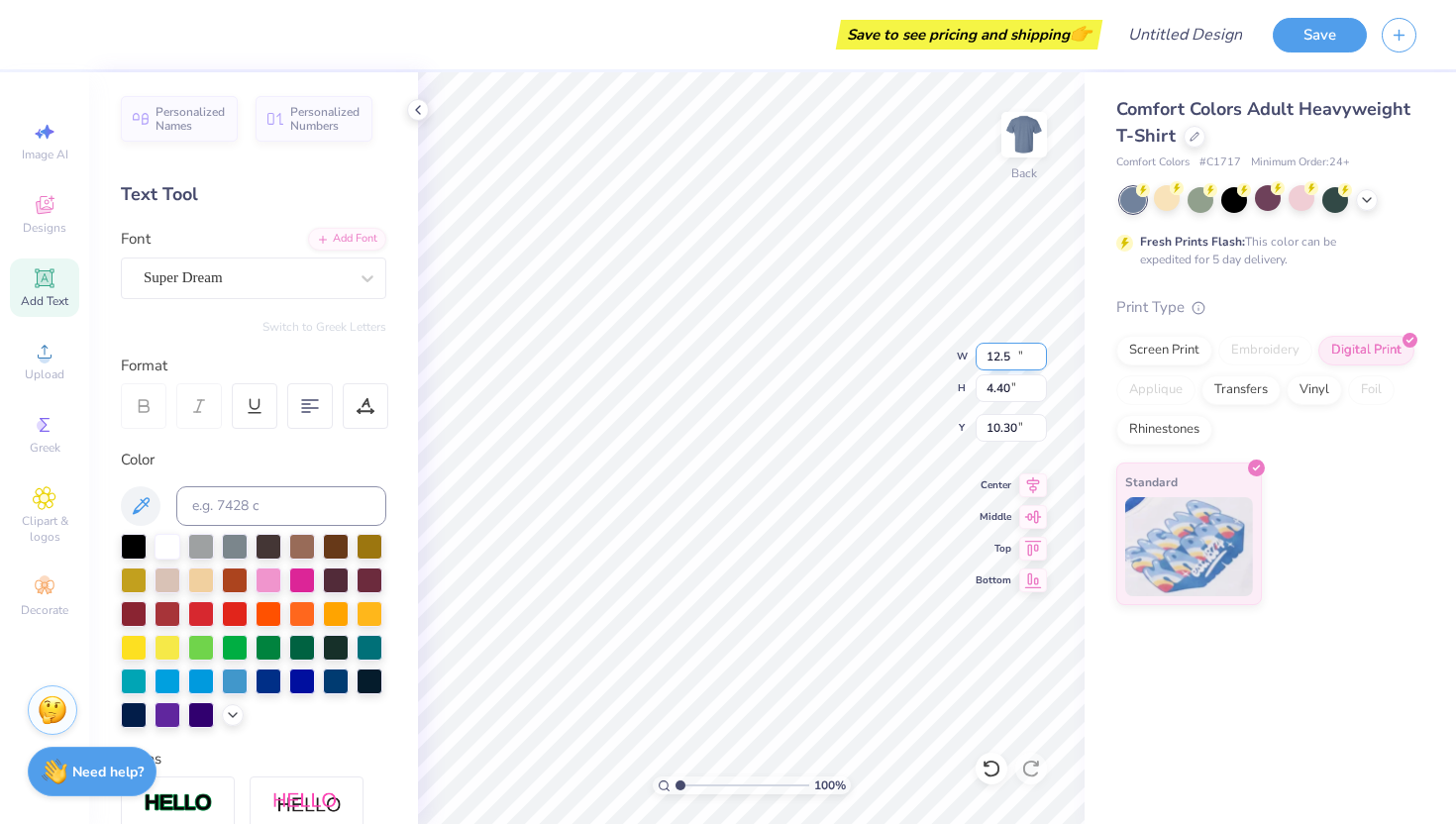 click on "12.5" at bounding box center [1011, 357] 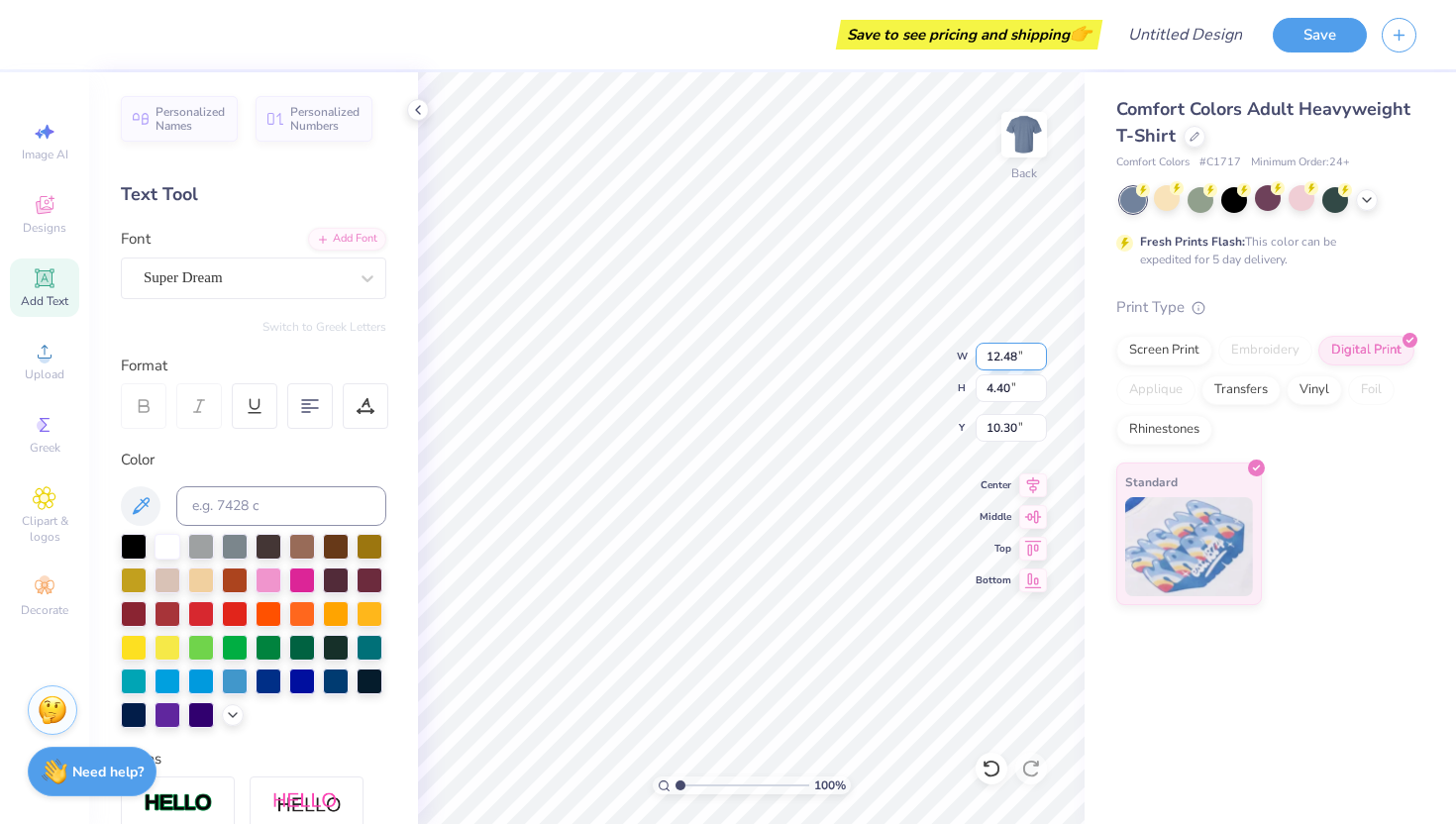 click on "12.48" at bounding box center (1011, 357) 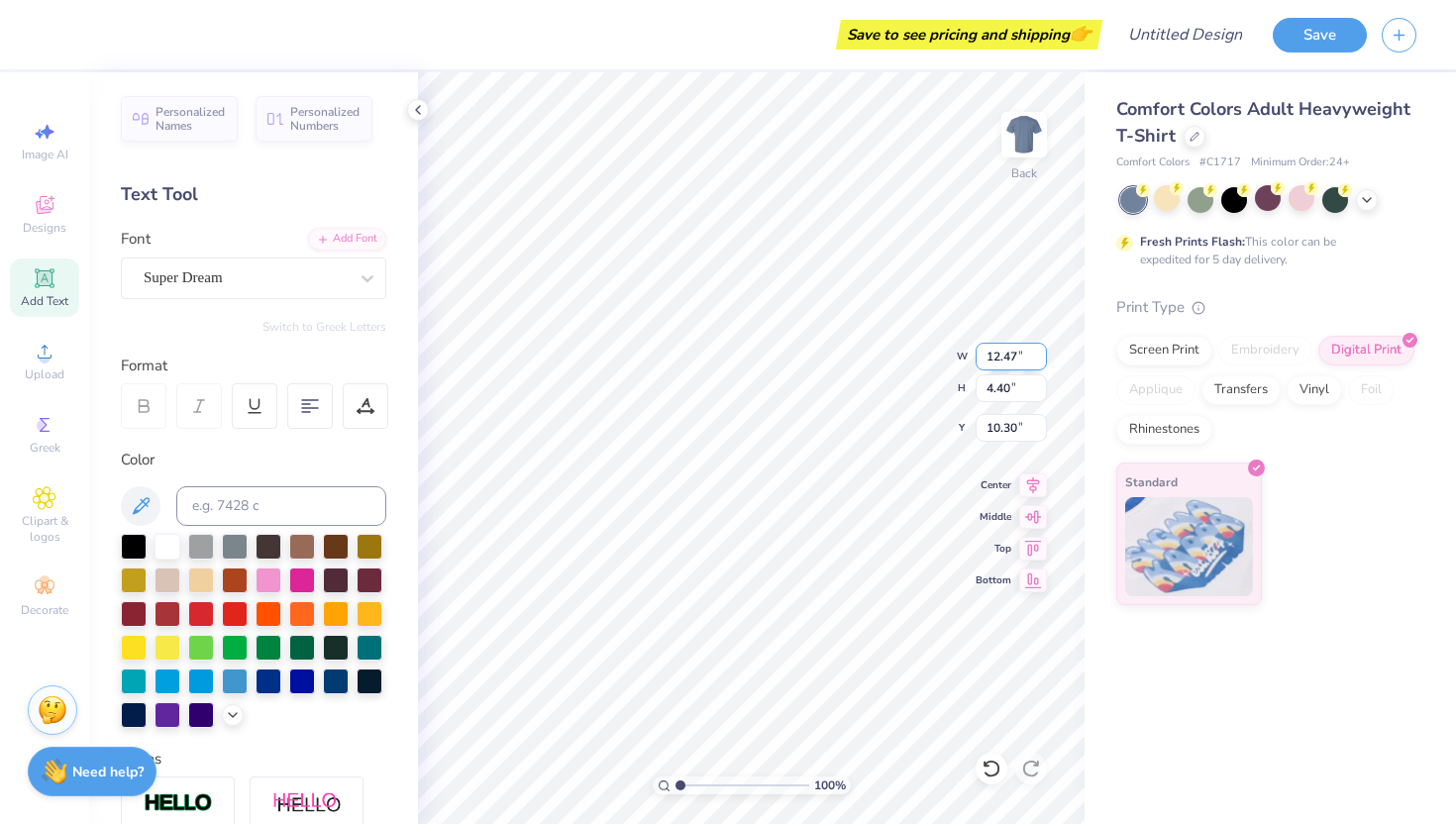 click on "12.47" at bounding box center [1011, 357] 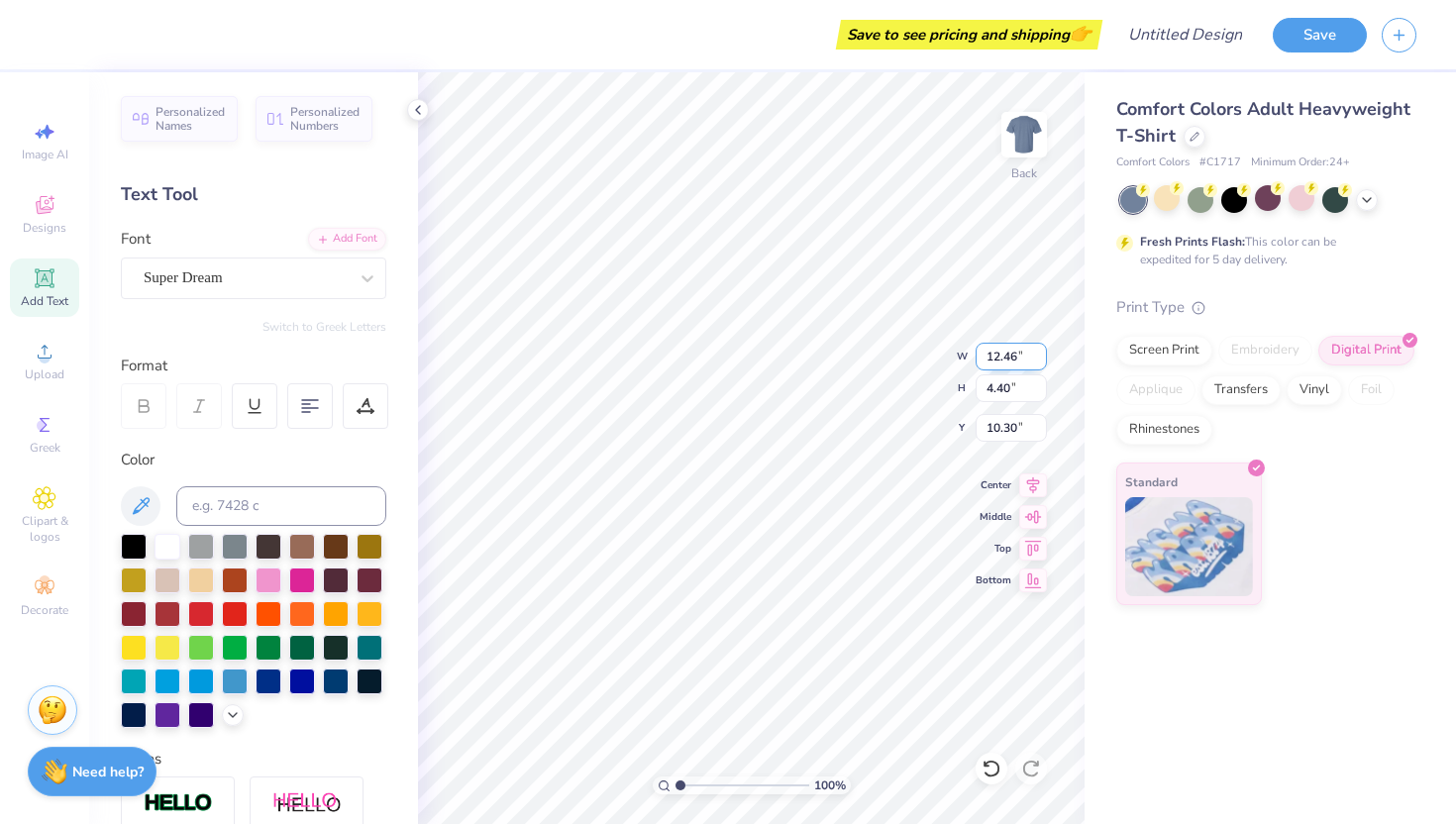 click on "12.46" at bounding box center [1011, 357] 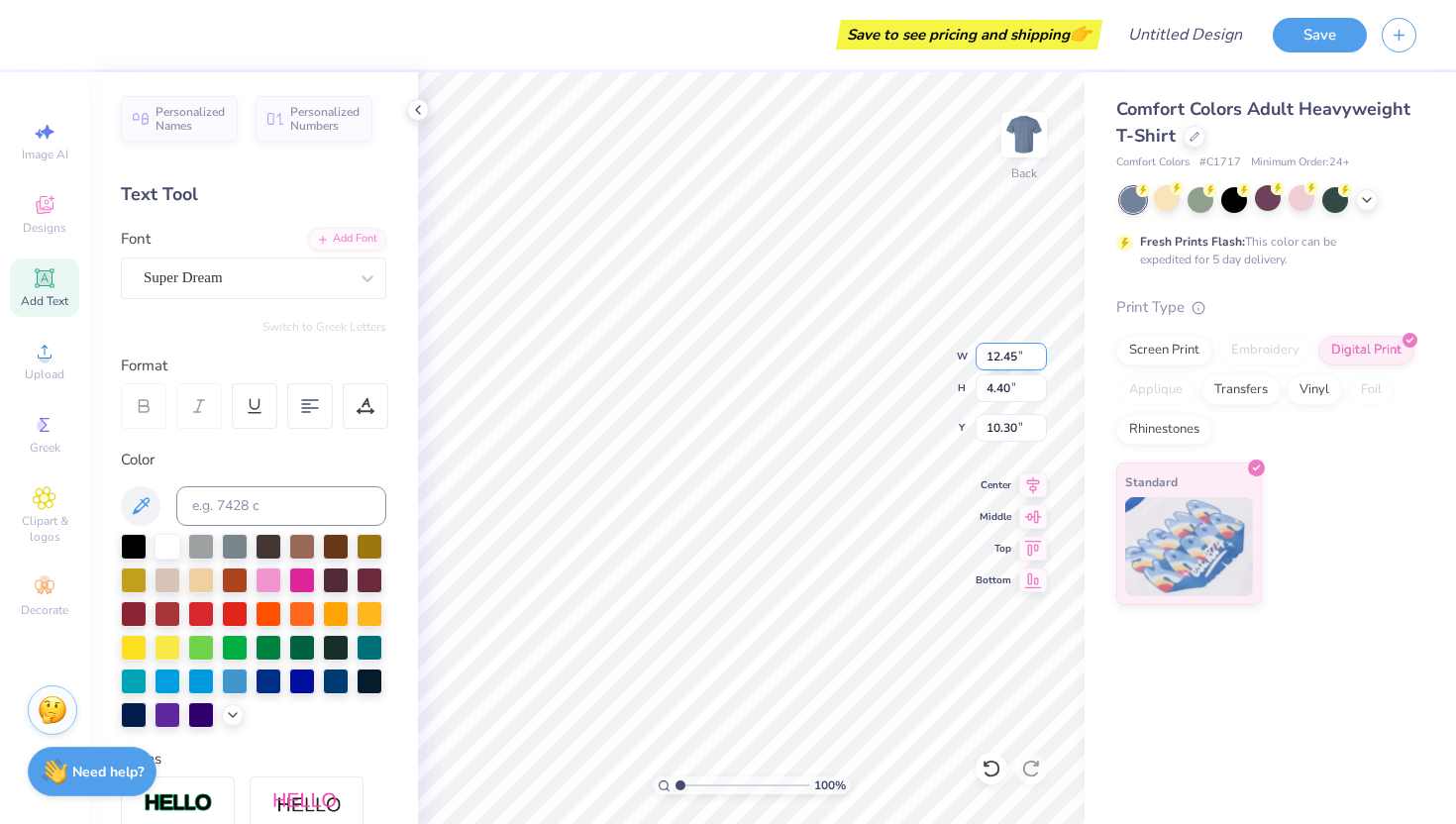 click on "12.45" at bounding box center [1011, 357] 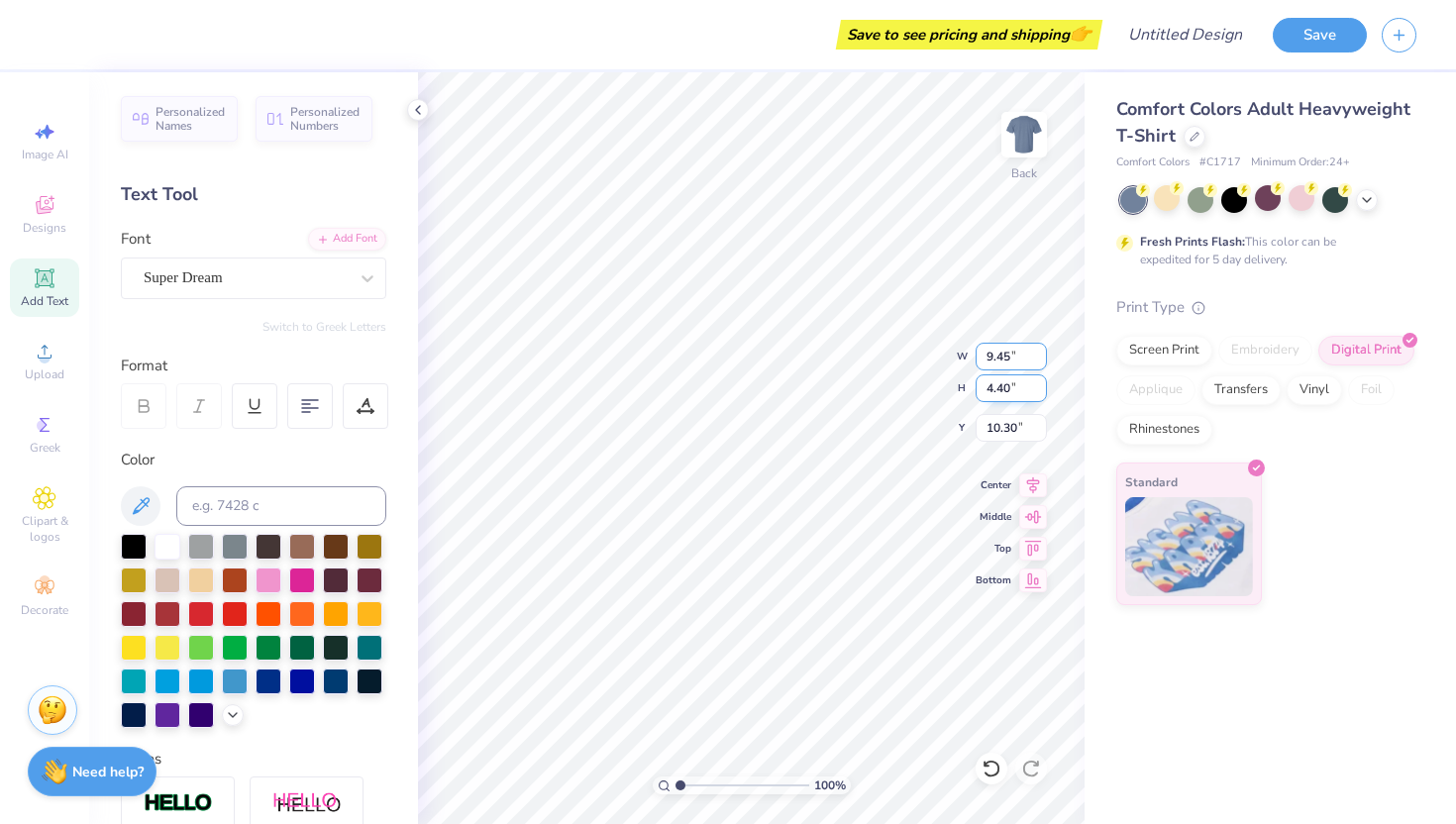 type on "9.45" 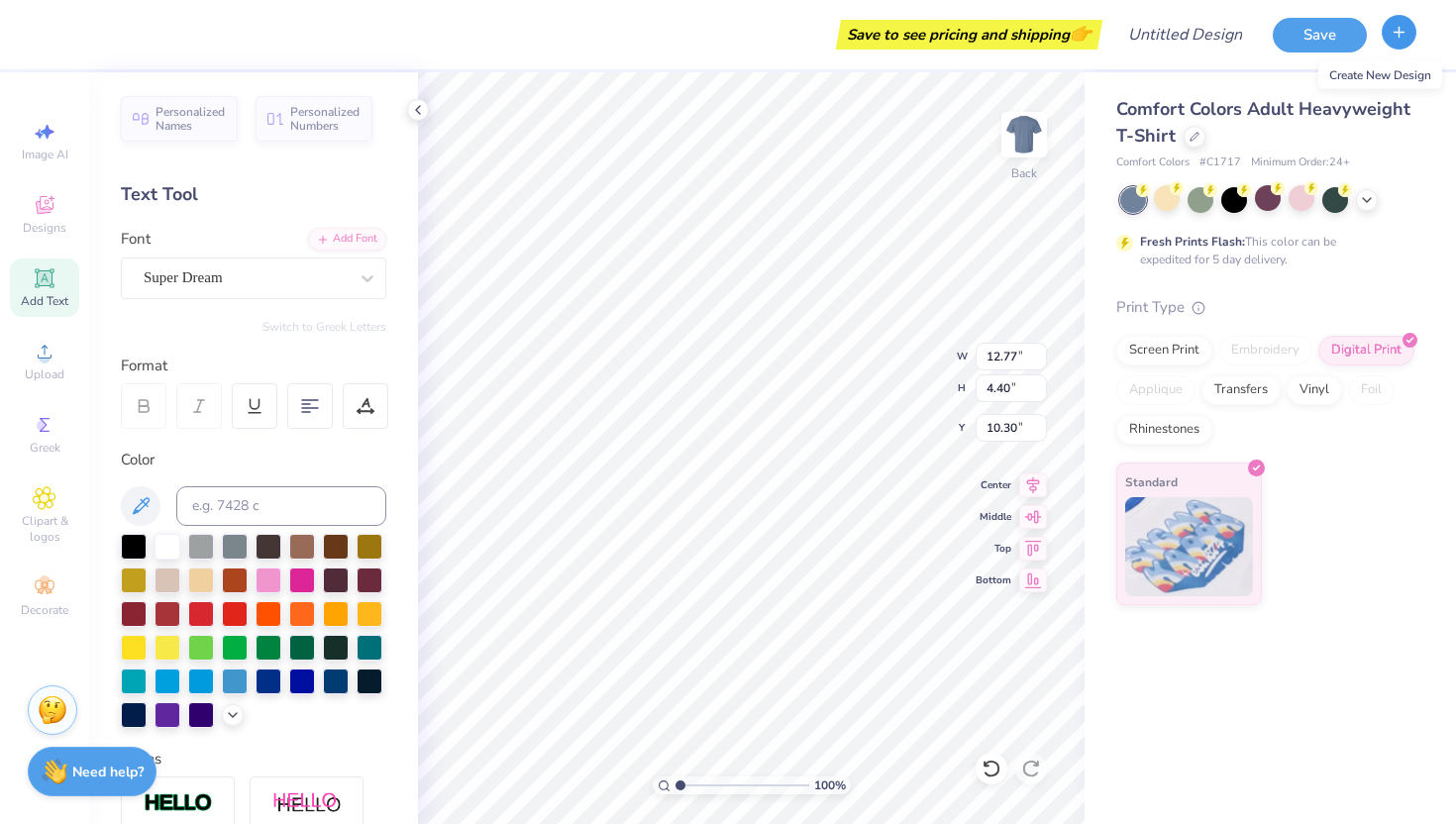 click at bounding box center [1399, 32] 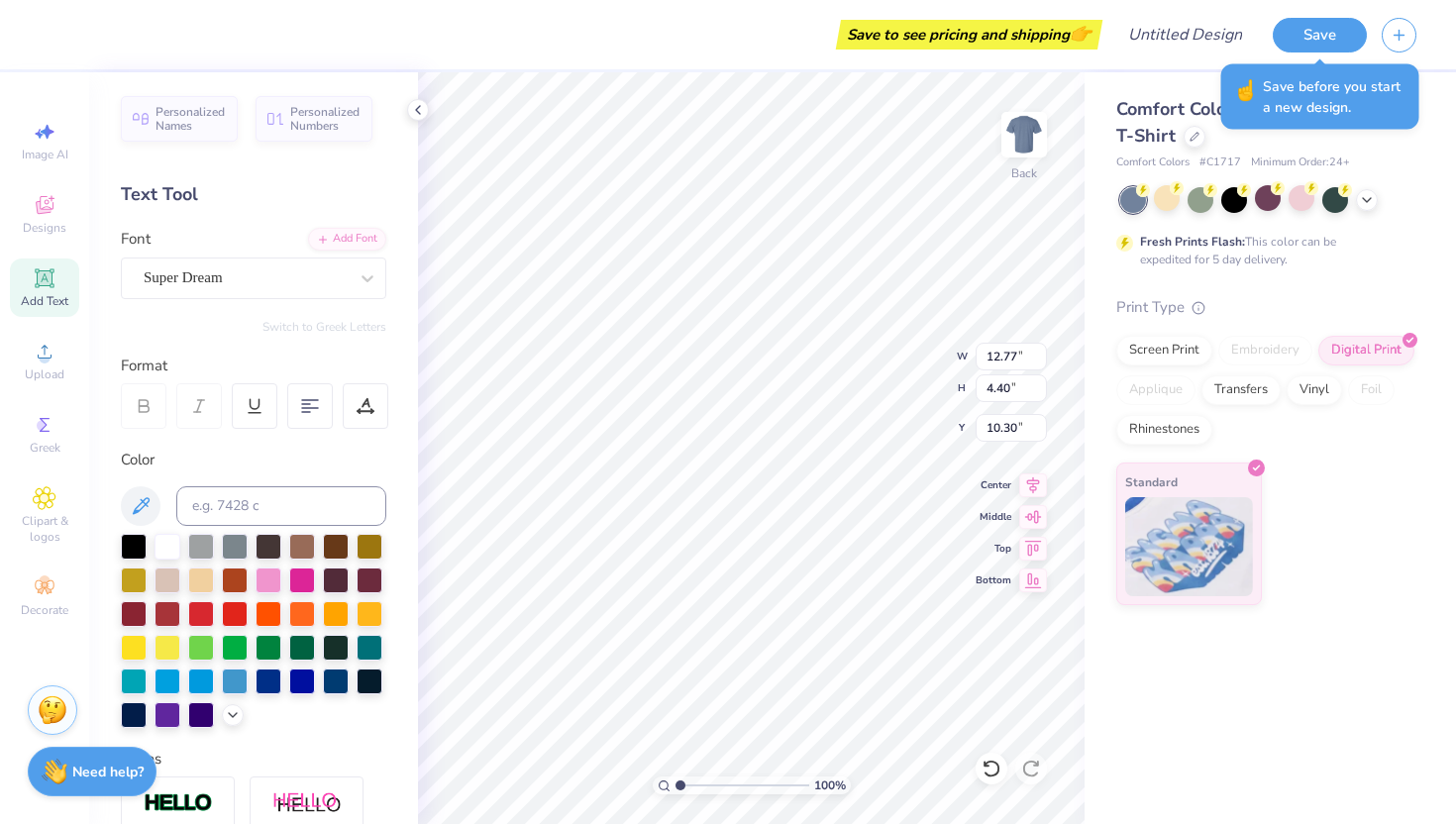 click on "Print Type" at bounding box center (1266, 307) 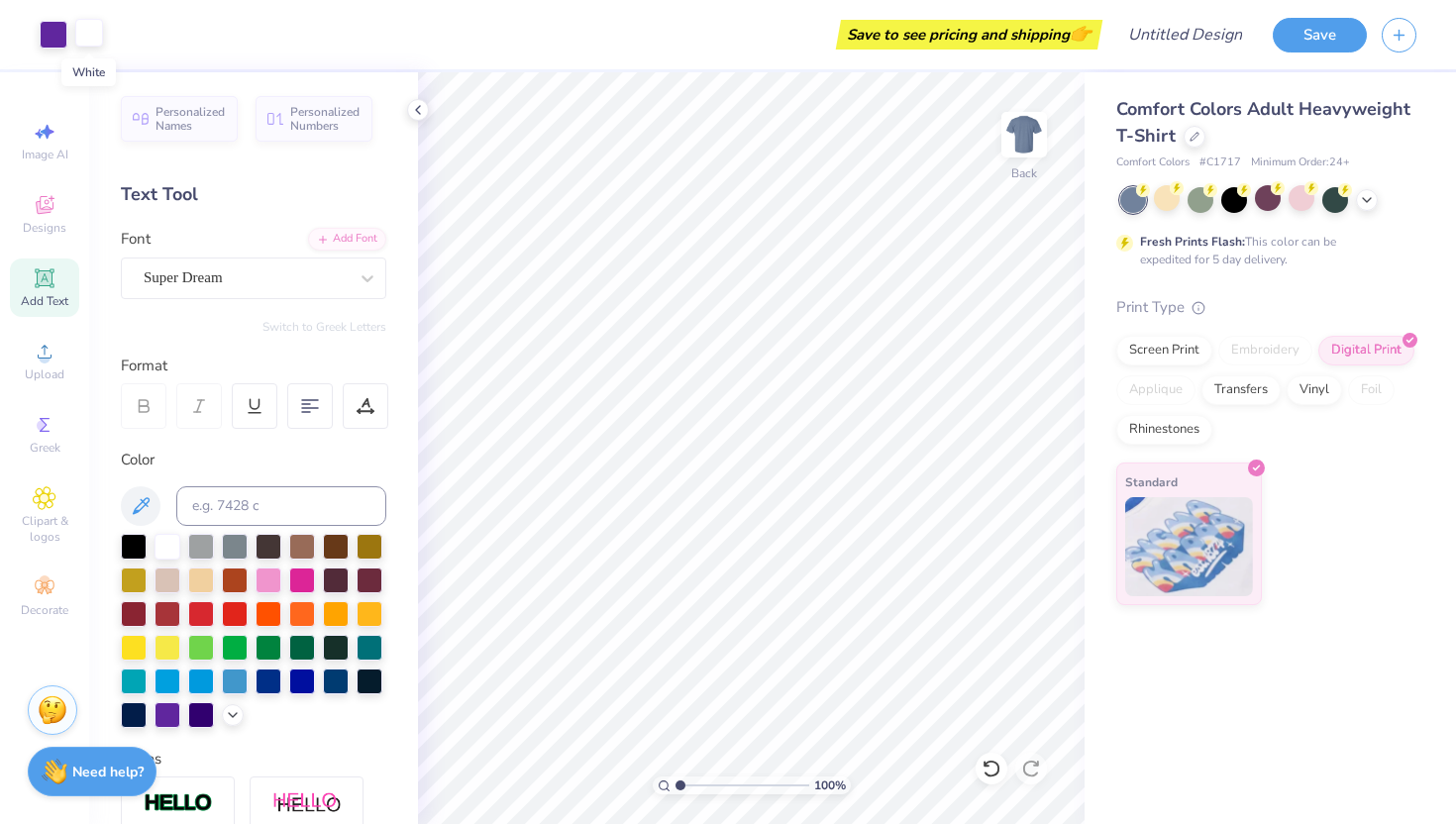 click at bounding box center [89, 33] 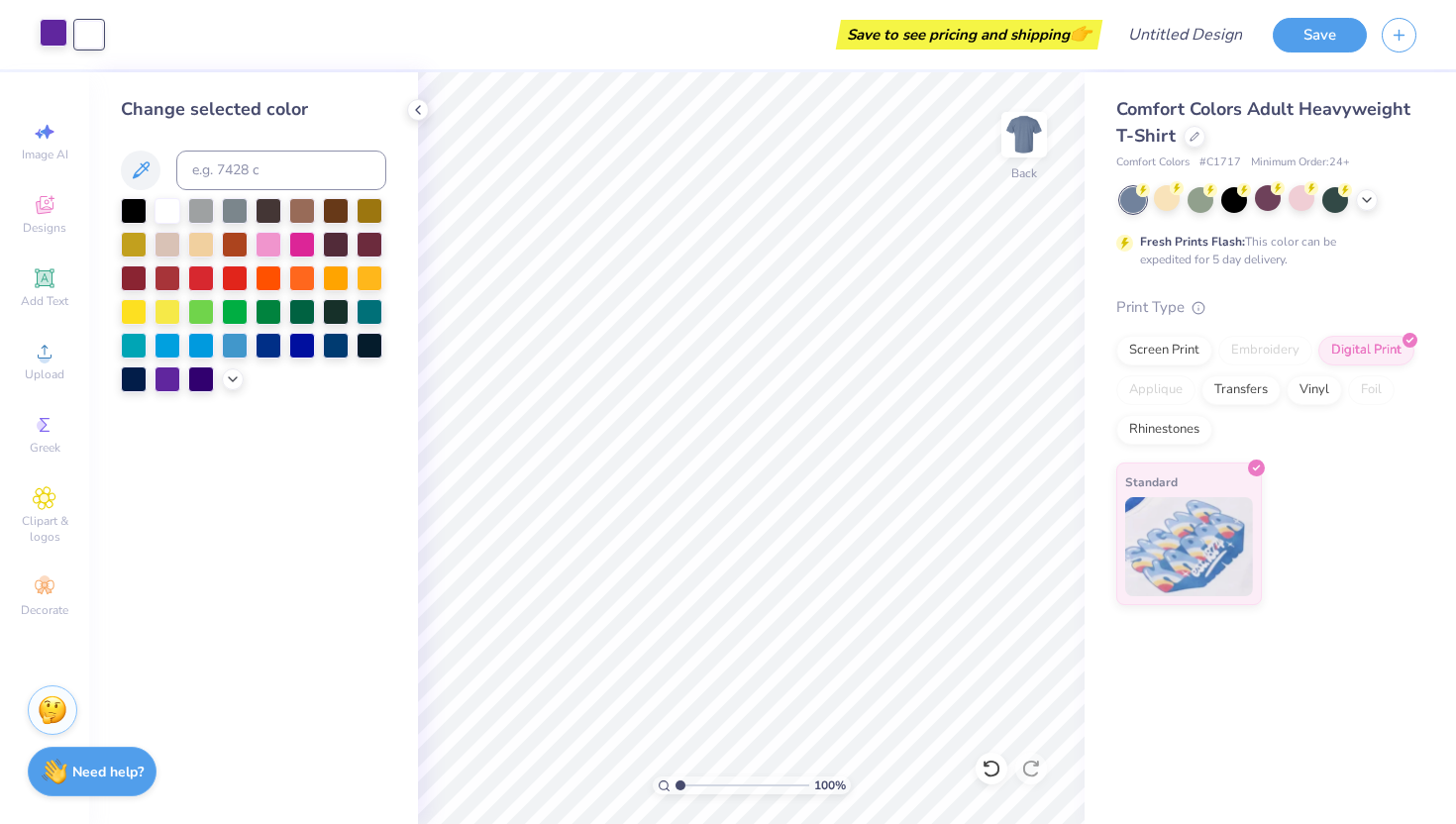 click at bounding box center [53, 33] 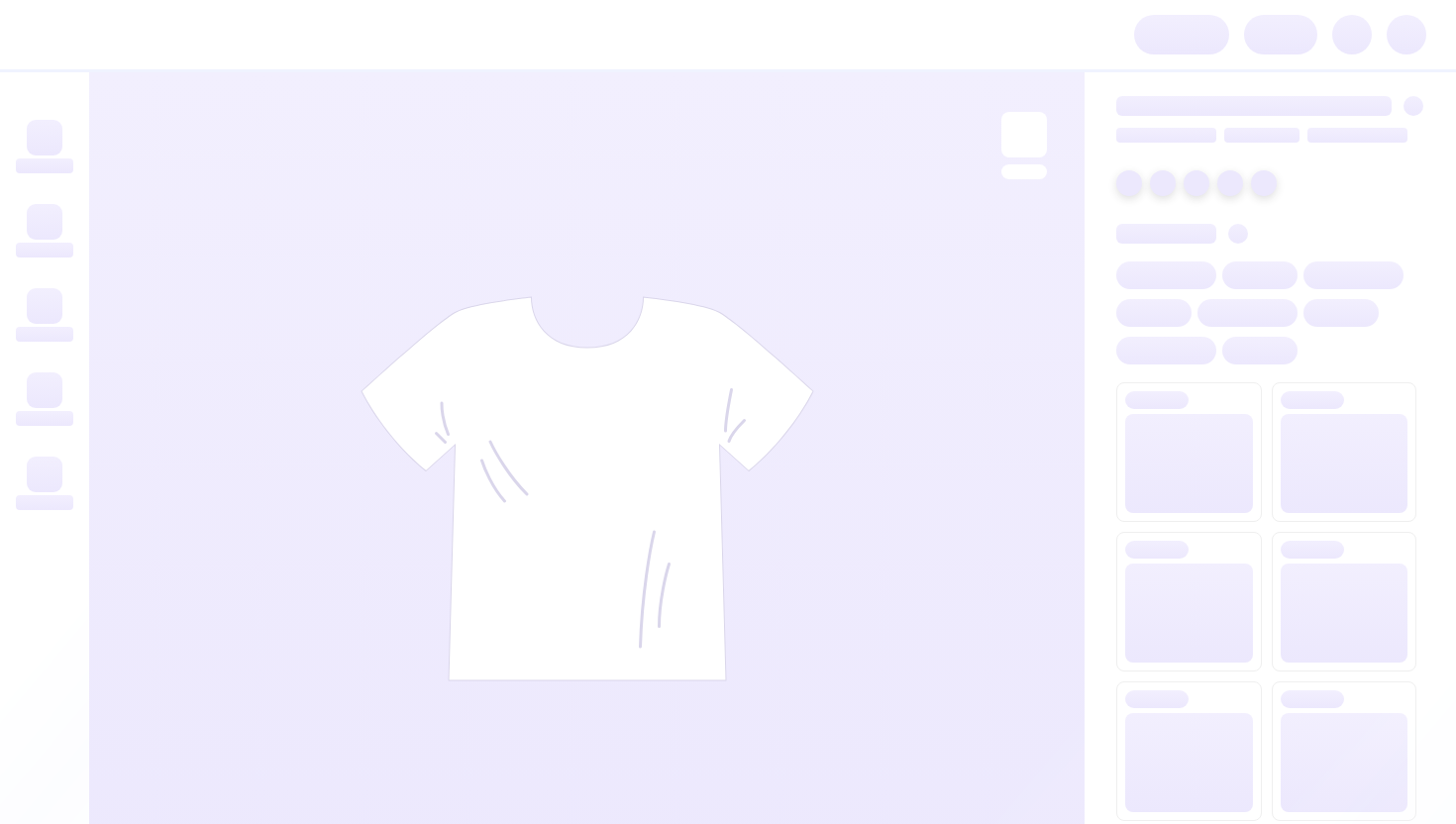 scroll, scrollTop: 0, scrollLeft: 0, axis: both 